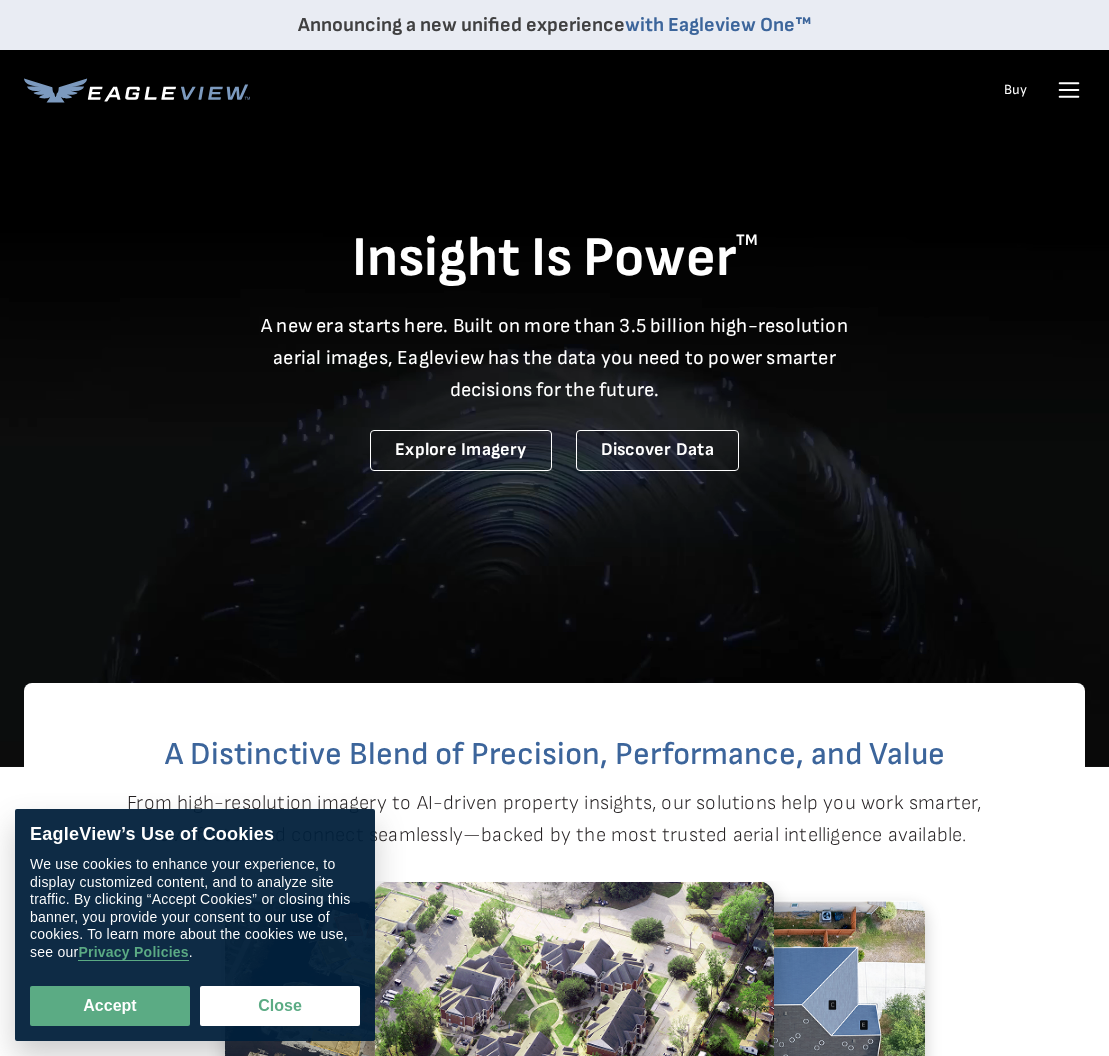 scroll, scrollTop: 0, scrollLeft: 0, axis: both 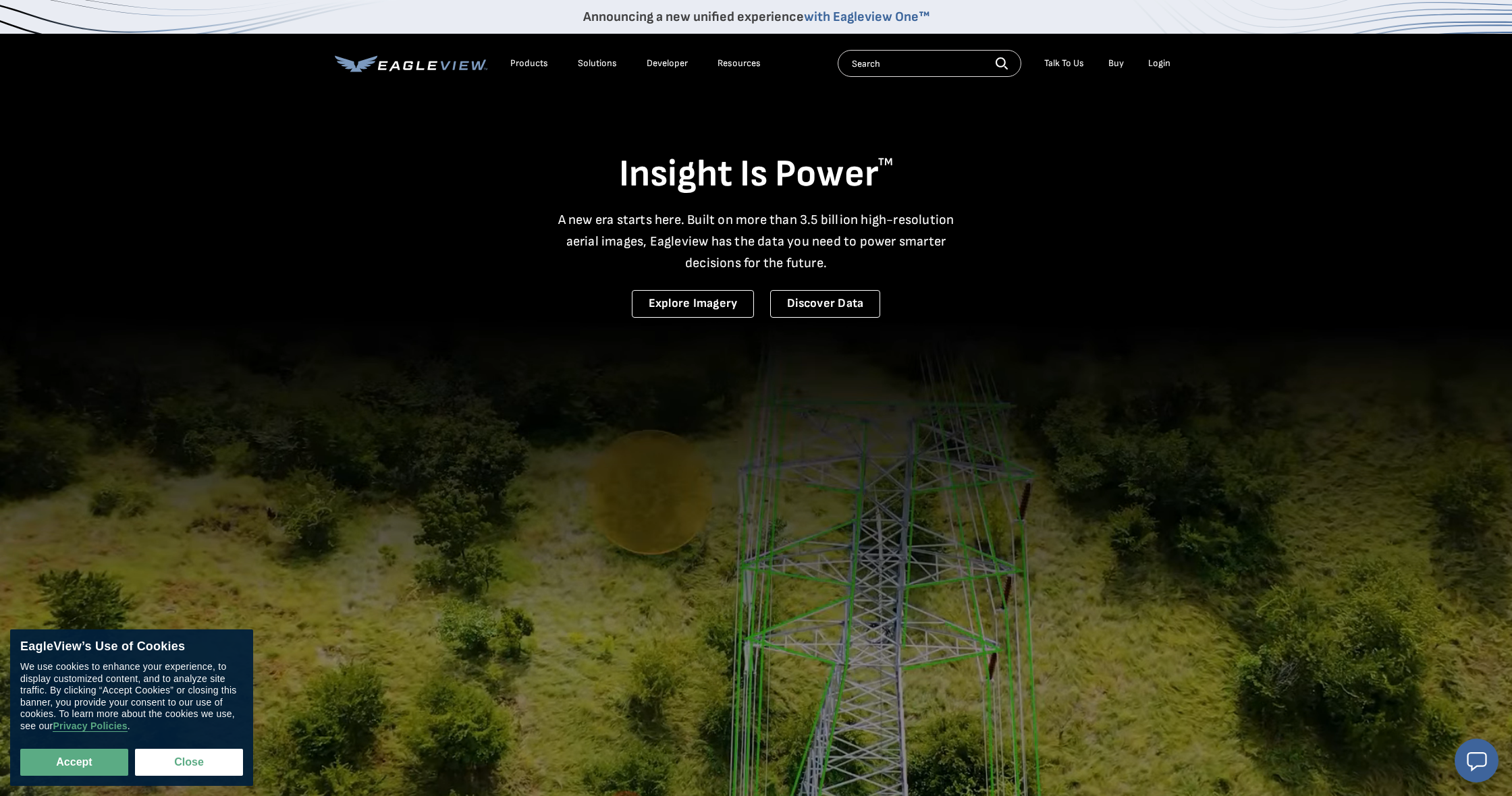 click on "Login" at bounding box center (1159, 63) 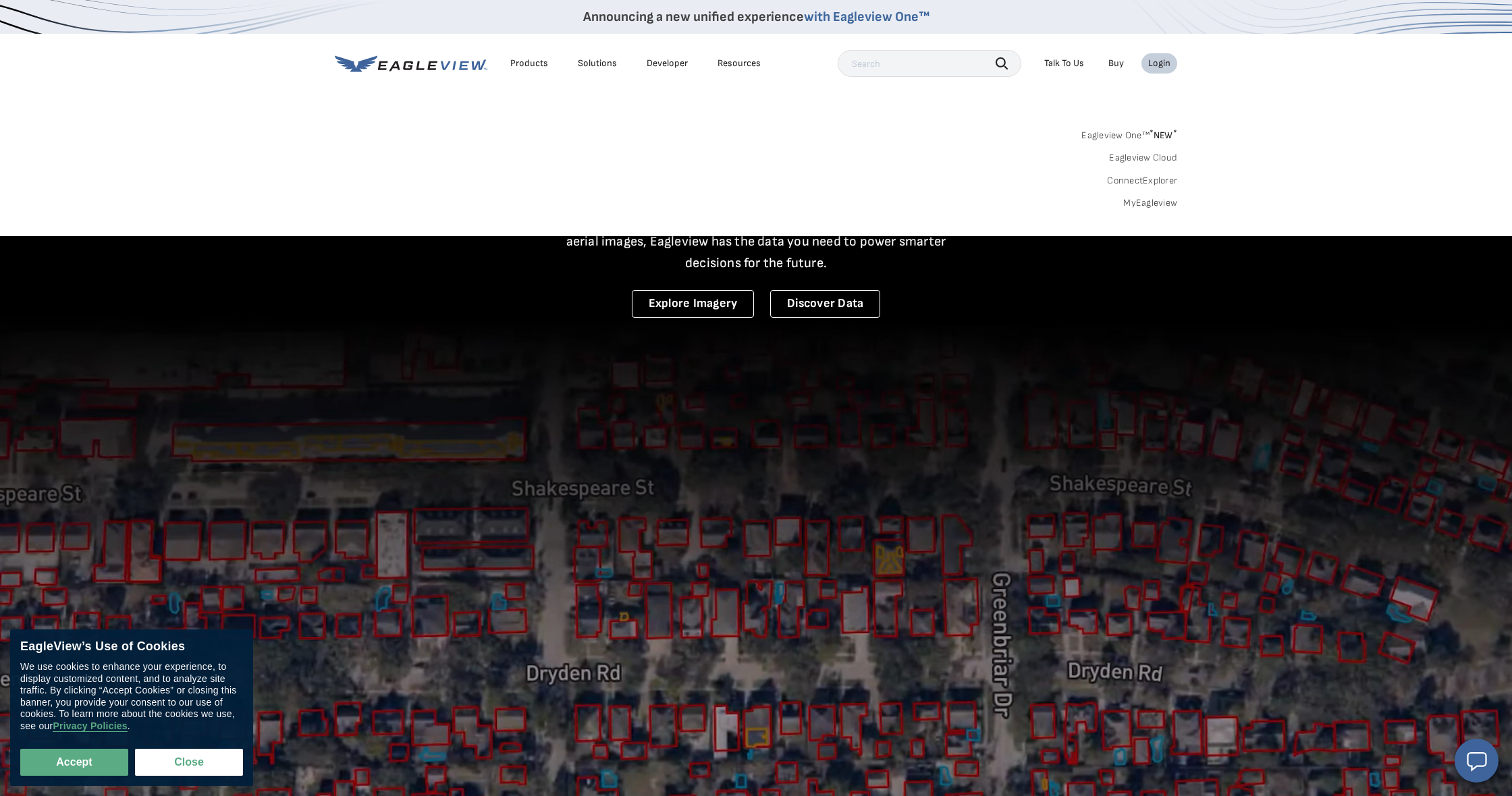 click on "Login" at bounding box center (1159, 63) 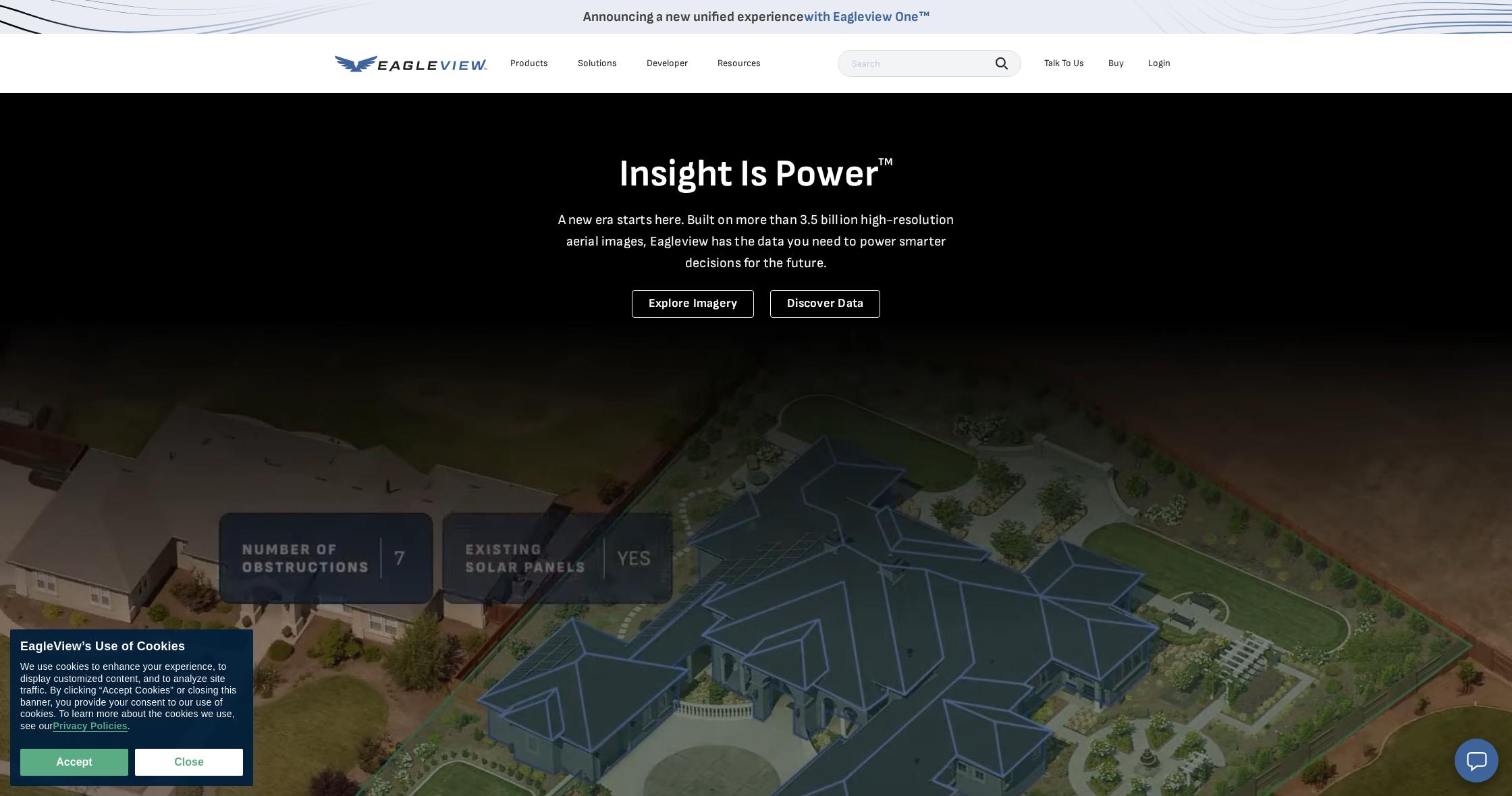click on "Login" at bounding box center [1159, 63] 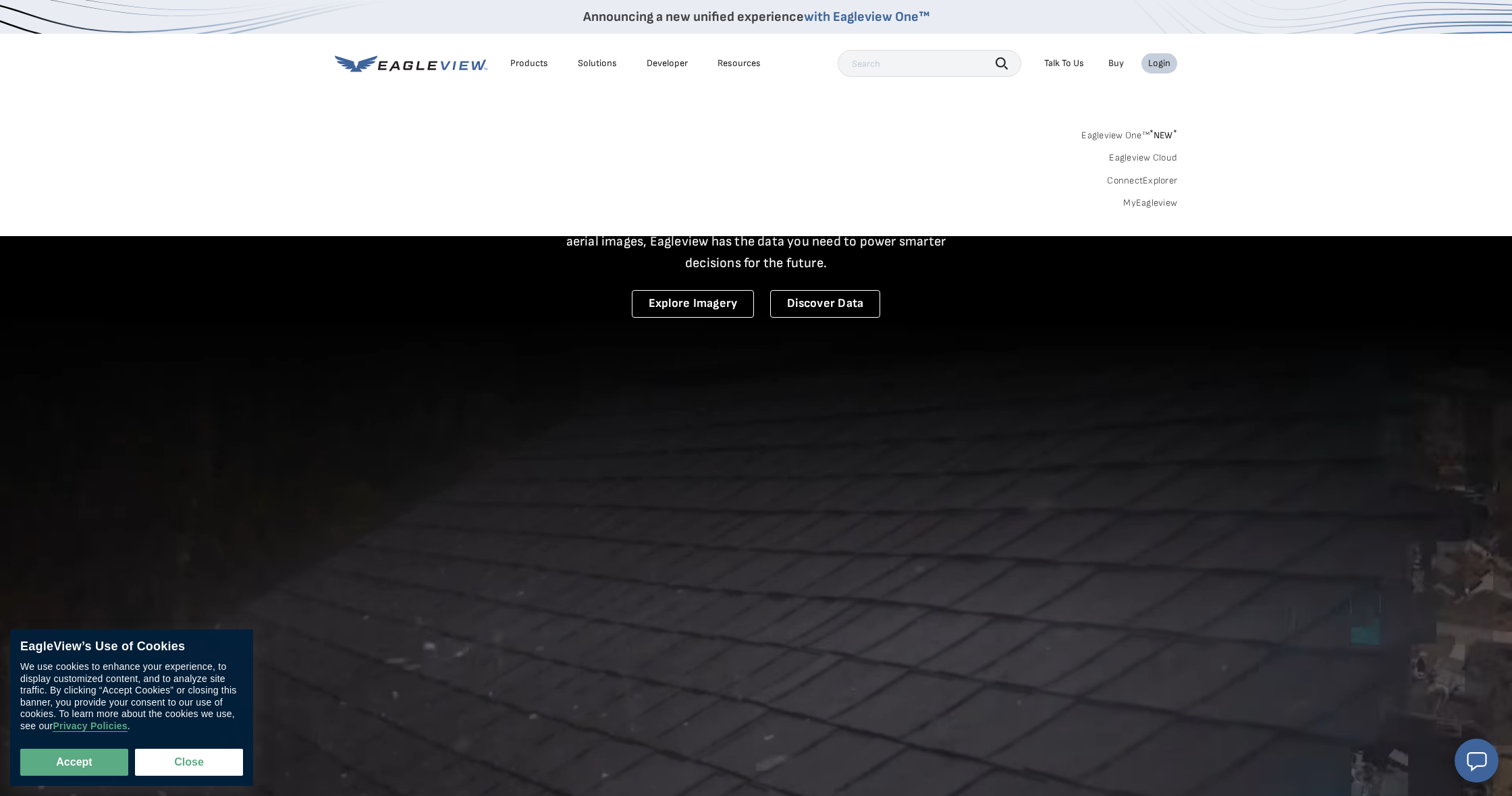 click on "MyEagleview" at bounding box center (1150, 203) 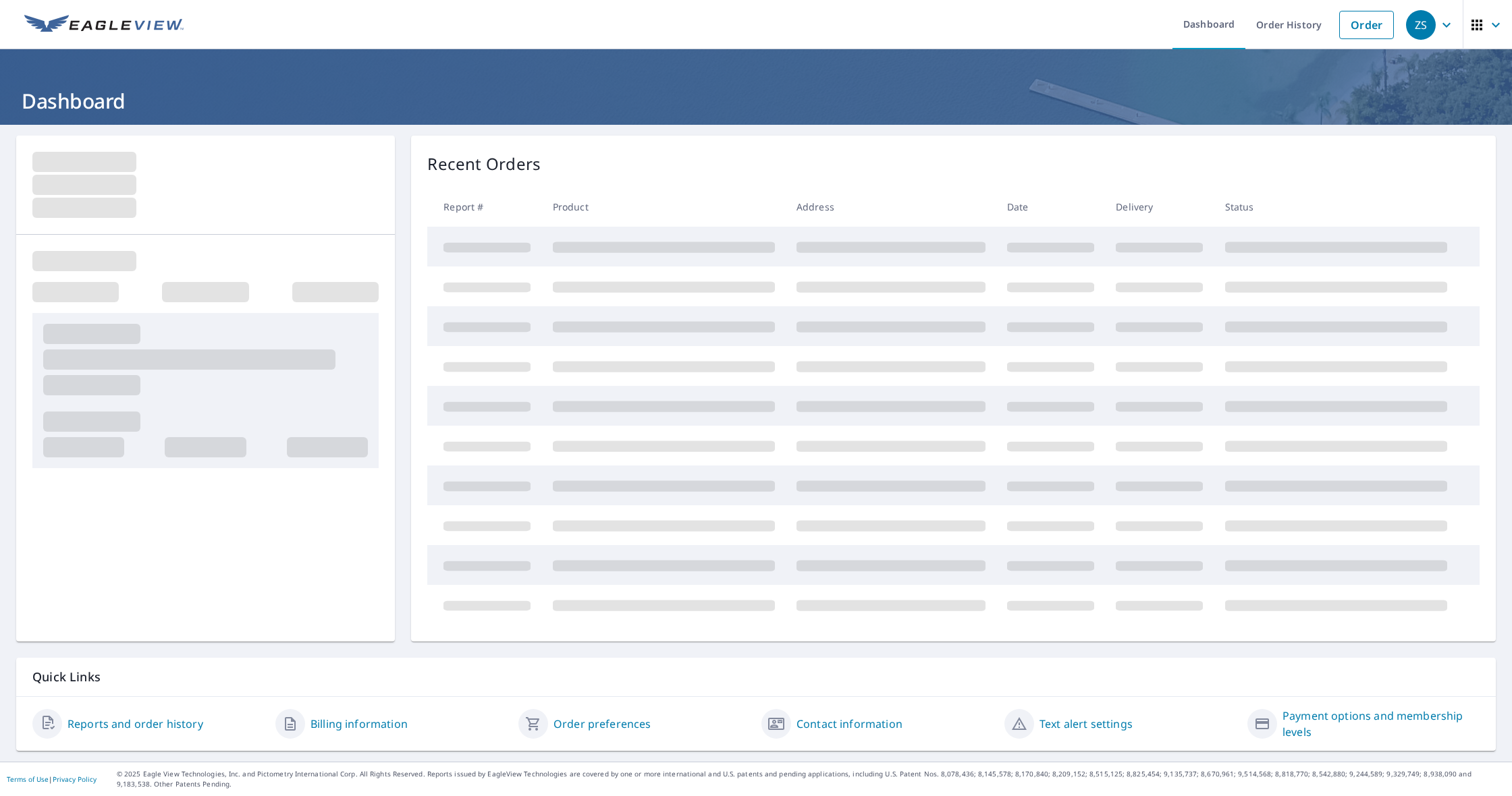 scroll, scrollTop: 0, scrollLeft: 0, axis: both 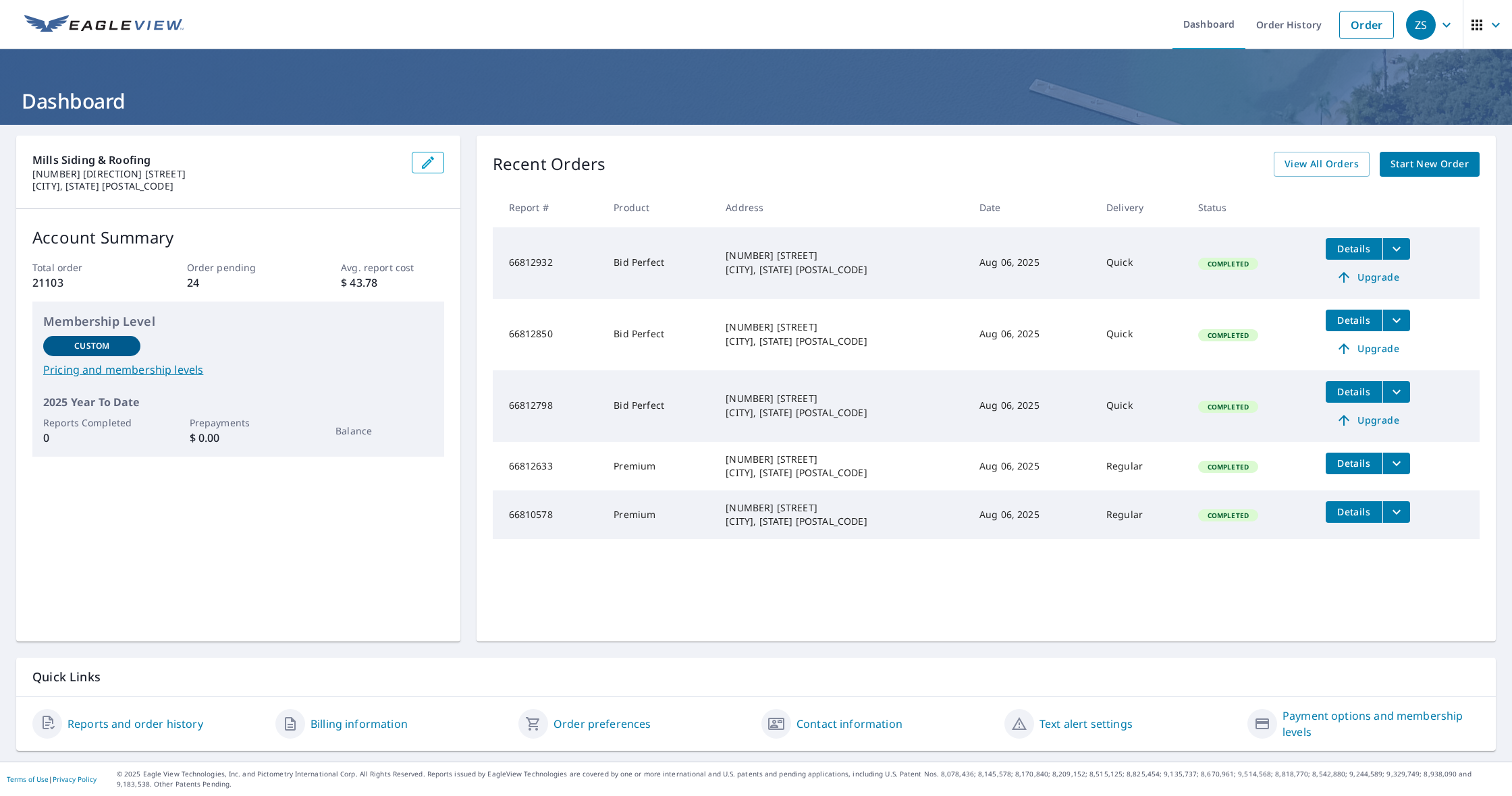 click 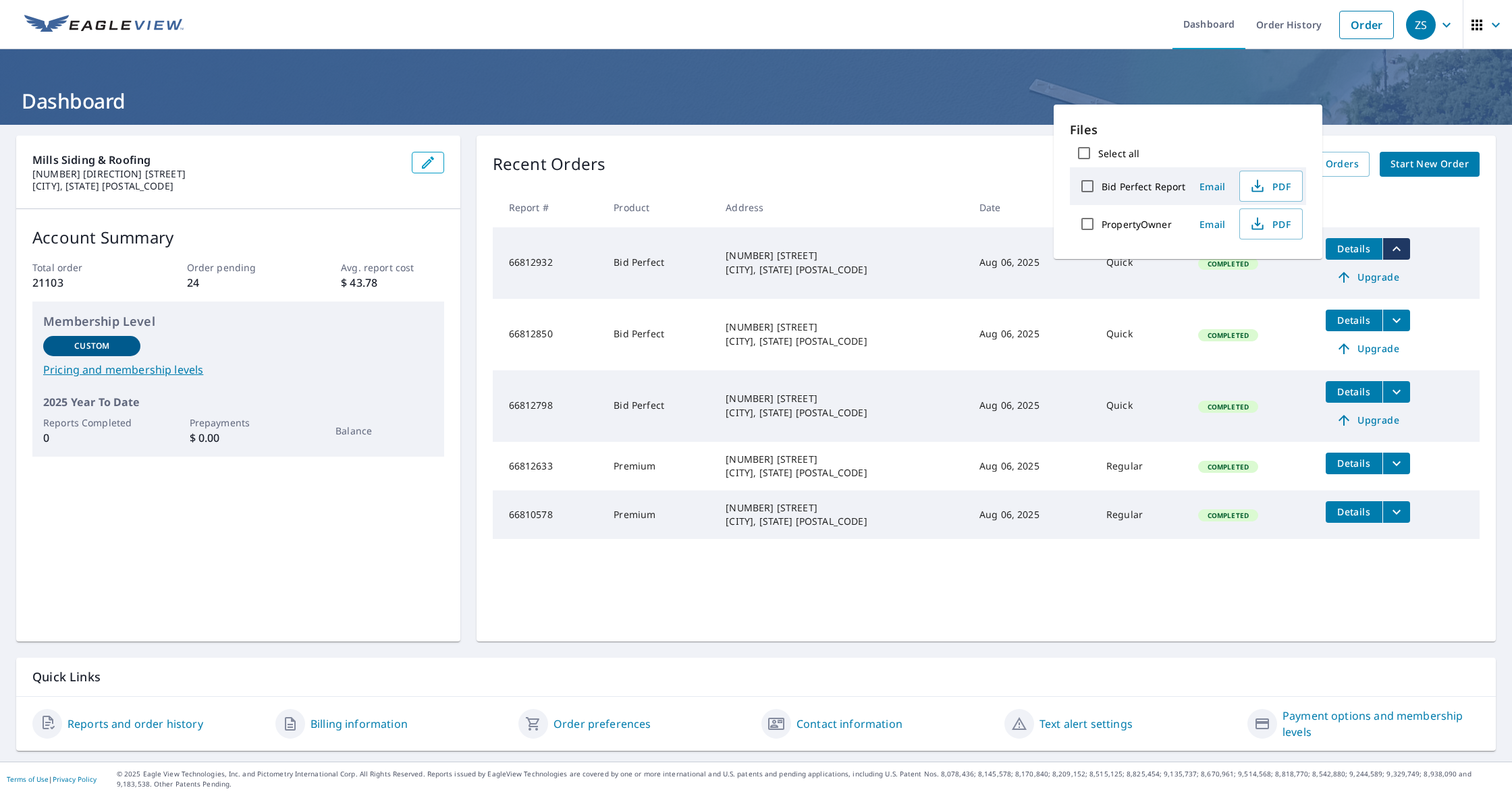 click on "Bid Perfect Report" at bounding box center [1087, 186] 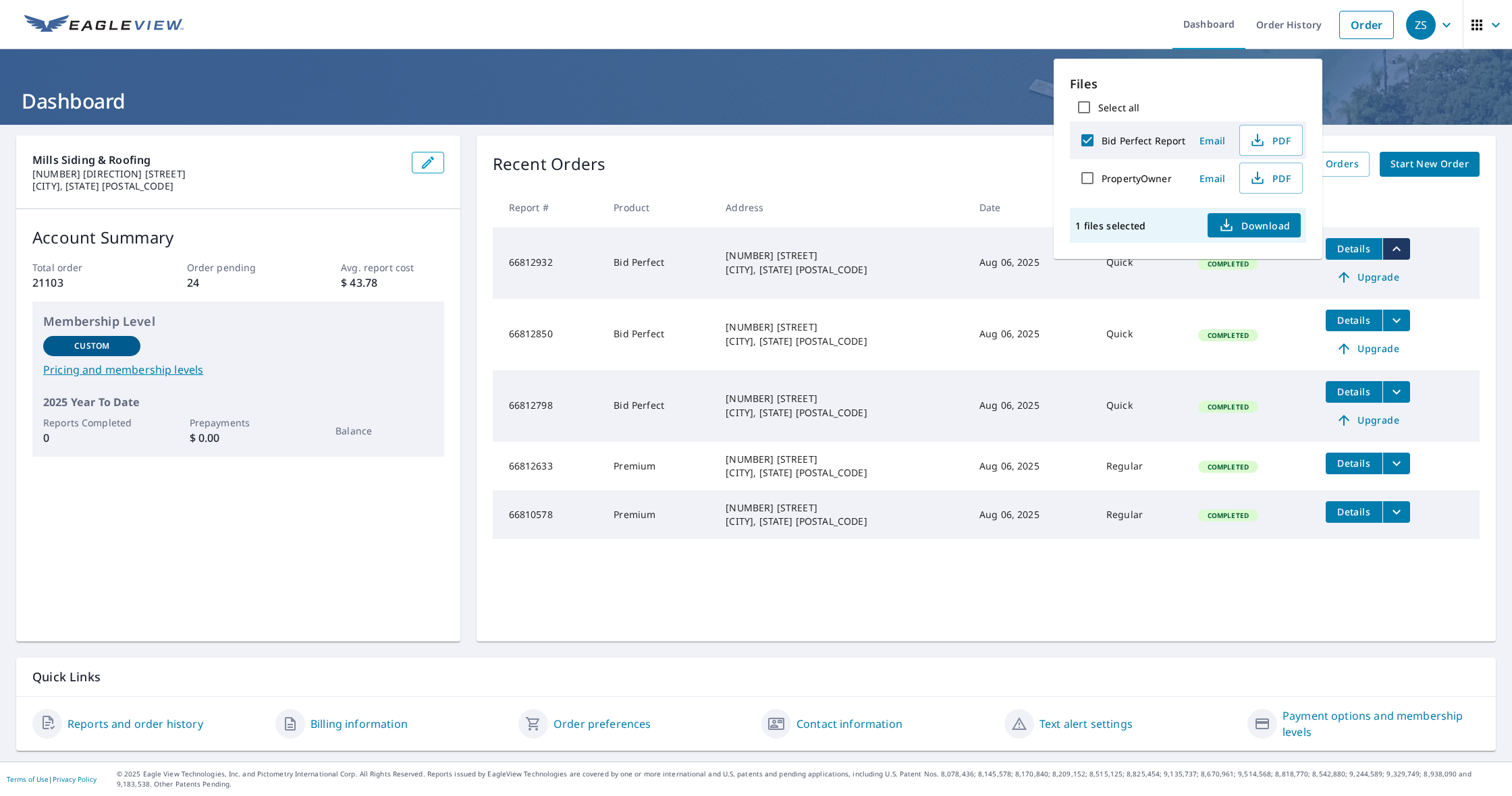 scroll, scrollTop: 0, scrollLeft: 0, axis: both 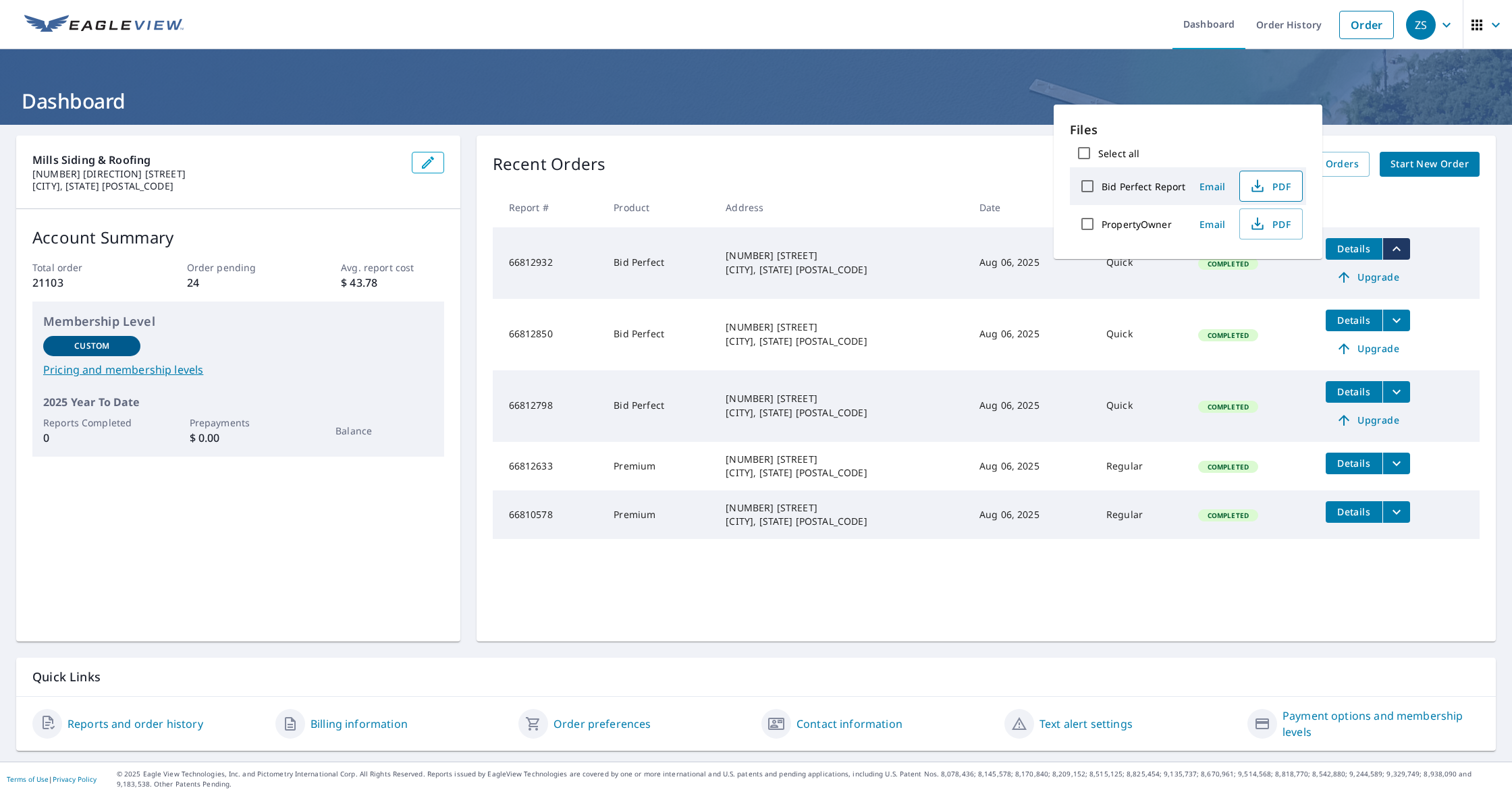 click on "PDF" at bounding box center (1270, 186) 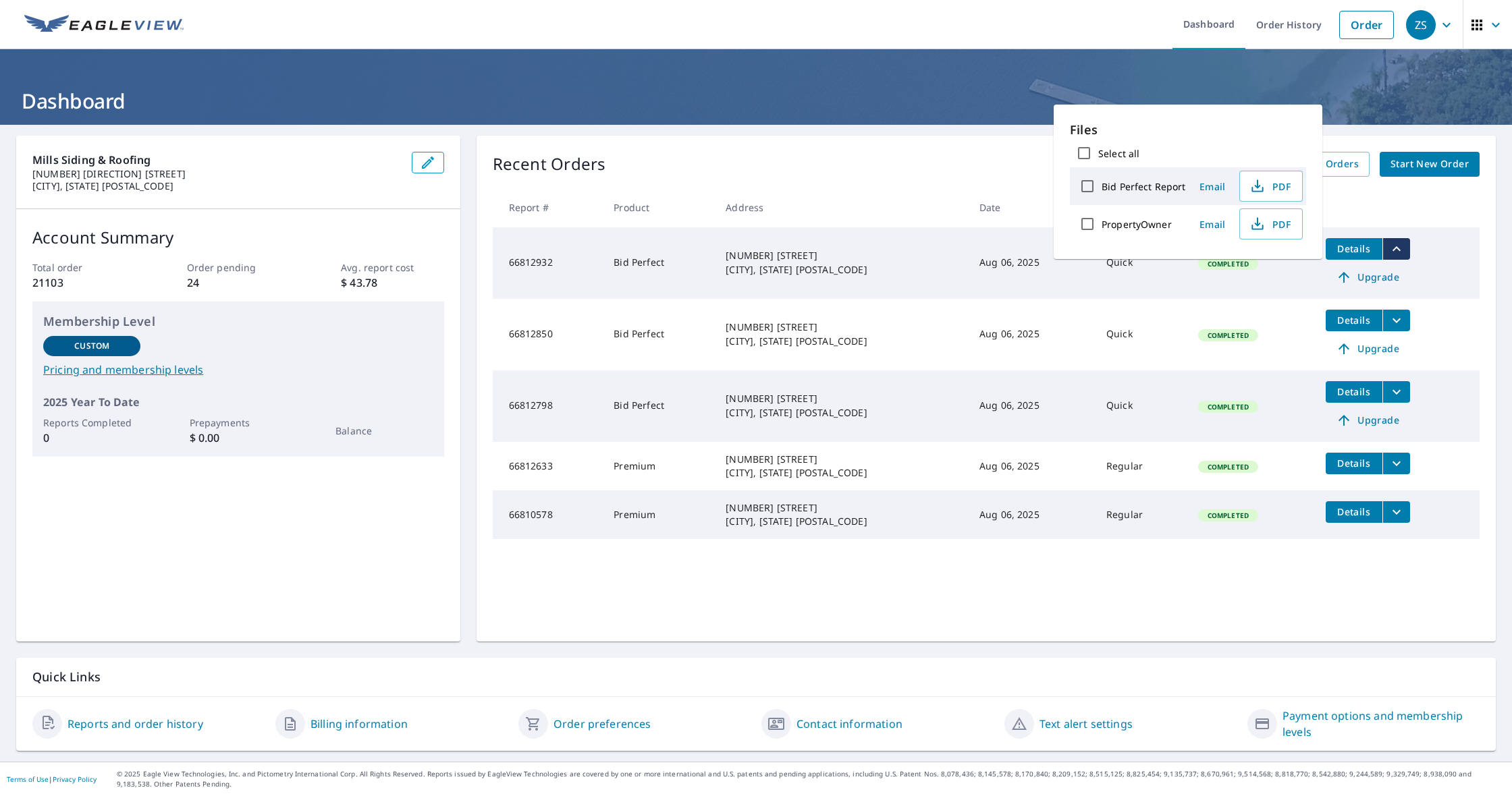 click on "Recent Orders View All Orders Start New Order Report # Product Address Date Delivery Status 66812932 Bid Perfect 13694 Beacon Trail
Van Buren Township, MI 48111 Aug 06, 2025 Quick Completed Details Upgrade 66812850 Bid Perfect 27015 Victoria Rd
Novi, MI 48374 Aug 06, 2025 Quick Completed Details Upgrade 66812798 Bid Perfect 2015 Hazel Ave
Wixom, MI 48393 Aug 06, 2025 Quick Completed Details Upgrade 66812633 Premium 246 National Ave NW
Grand Rapids, MI 49504 Aug 06, 2025 Regular Completed Details 66810578 Premium 40641 Pam Dr
Clinton Township, MI 48038 Aug 06, 2025 Regular Completed Details" at bounding box center (986, 389) 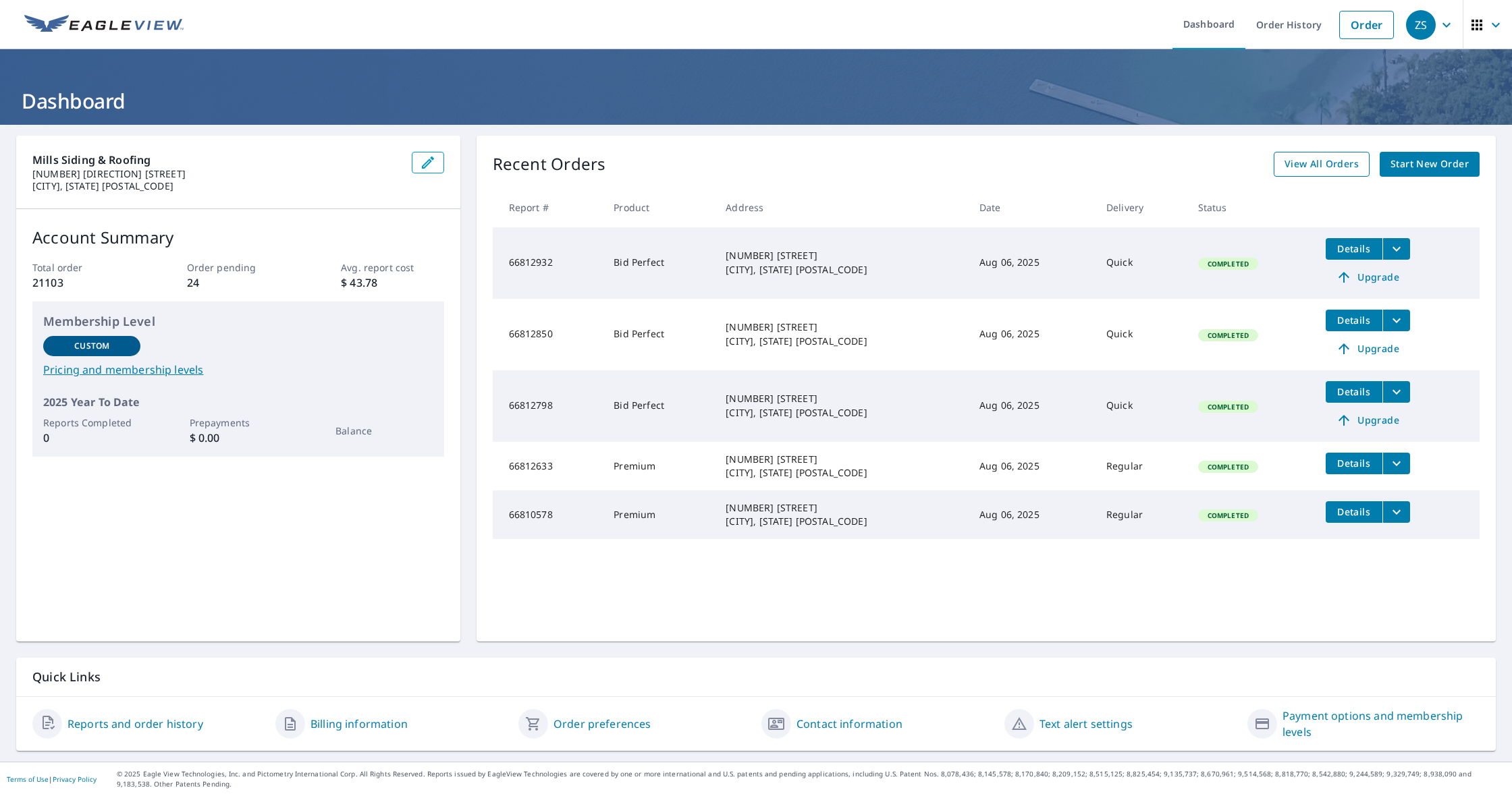 click on "View All Orders" at bounding box center (1322, 164) 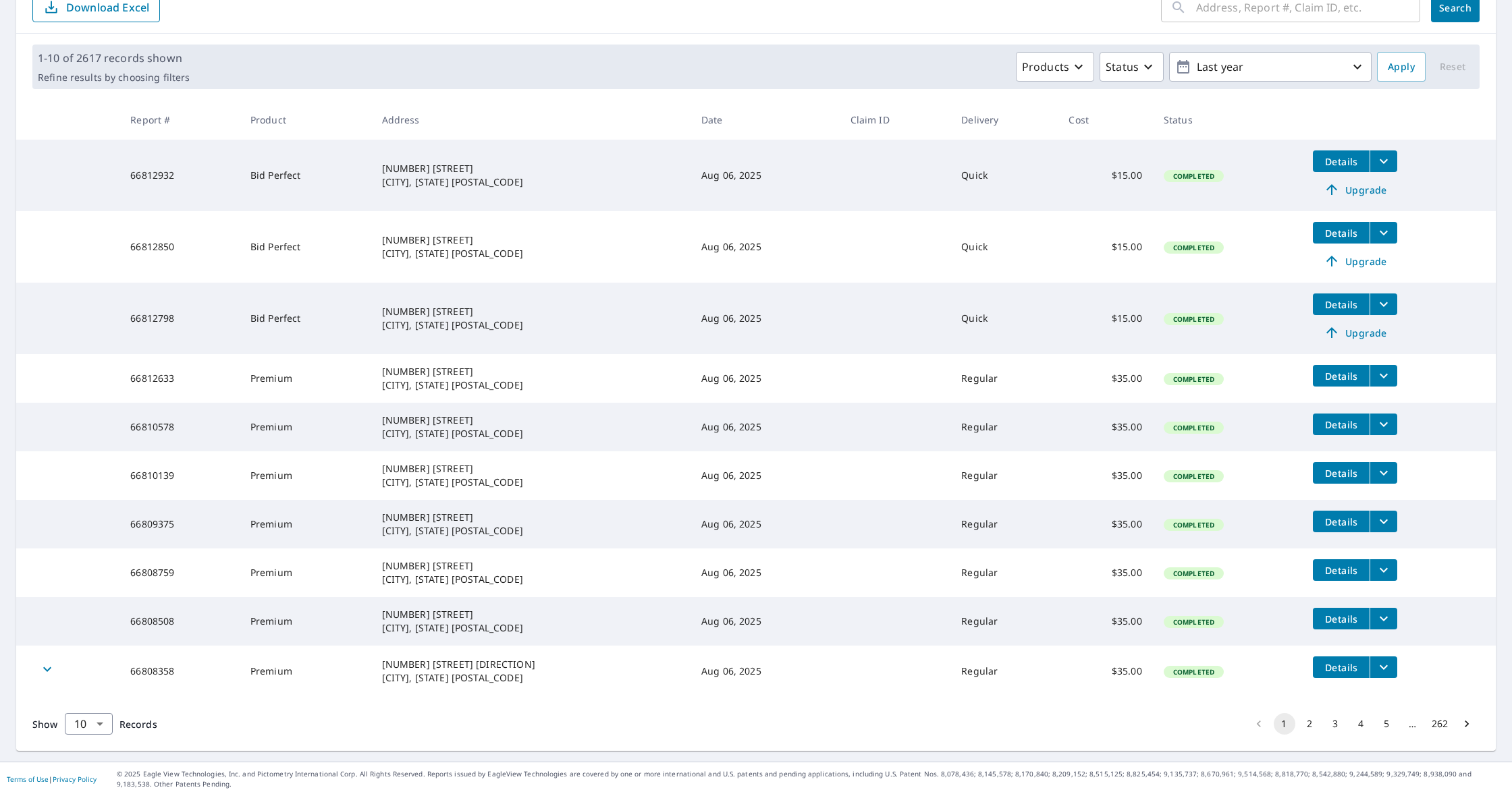 scroll, scrollTop: 159, scrollLeft: 0, axis: vertical 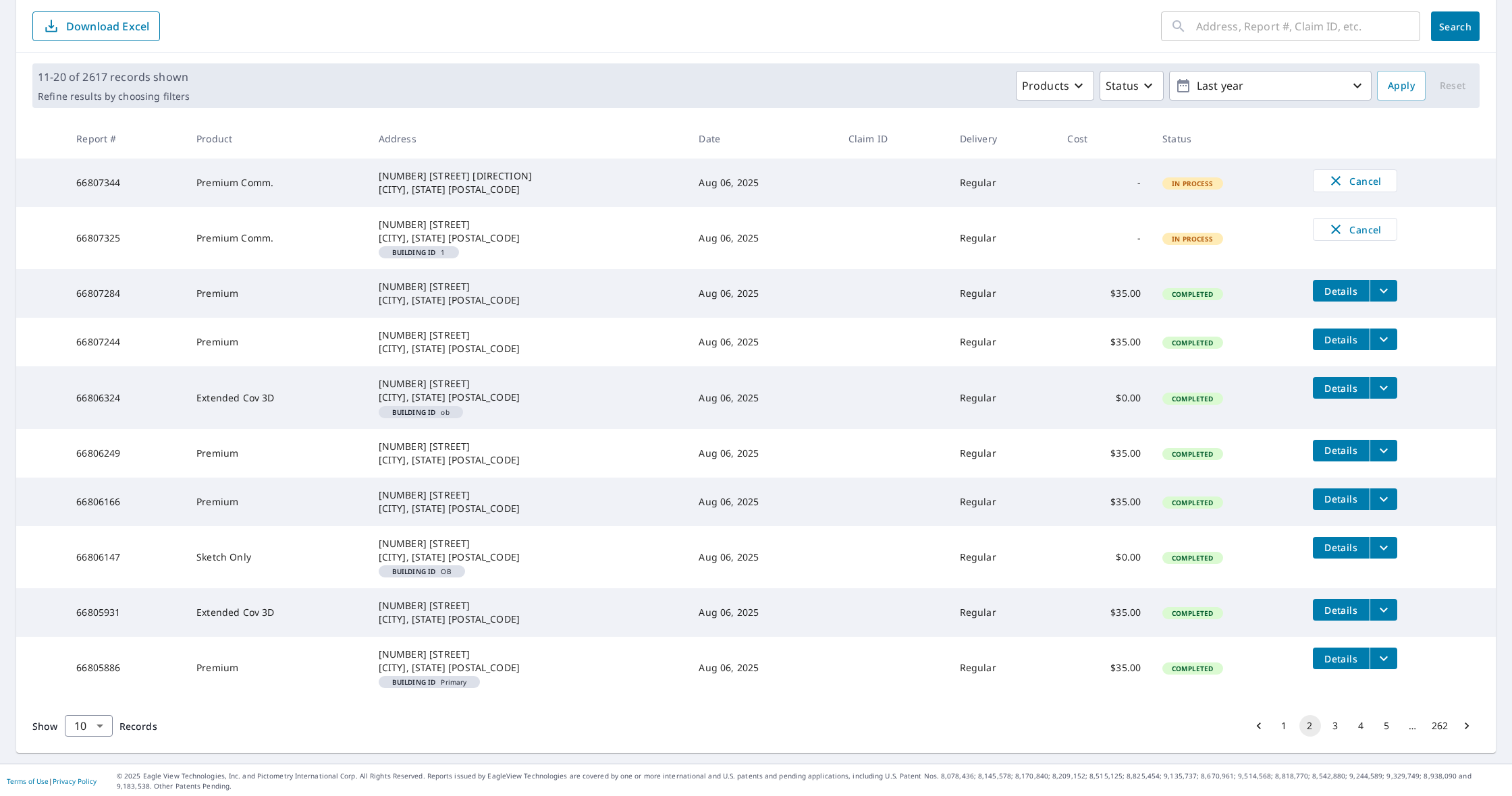 click on "5" at bounding box center (1387, 726) 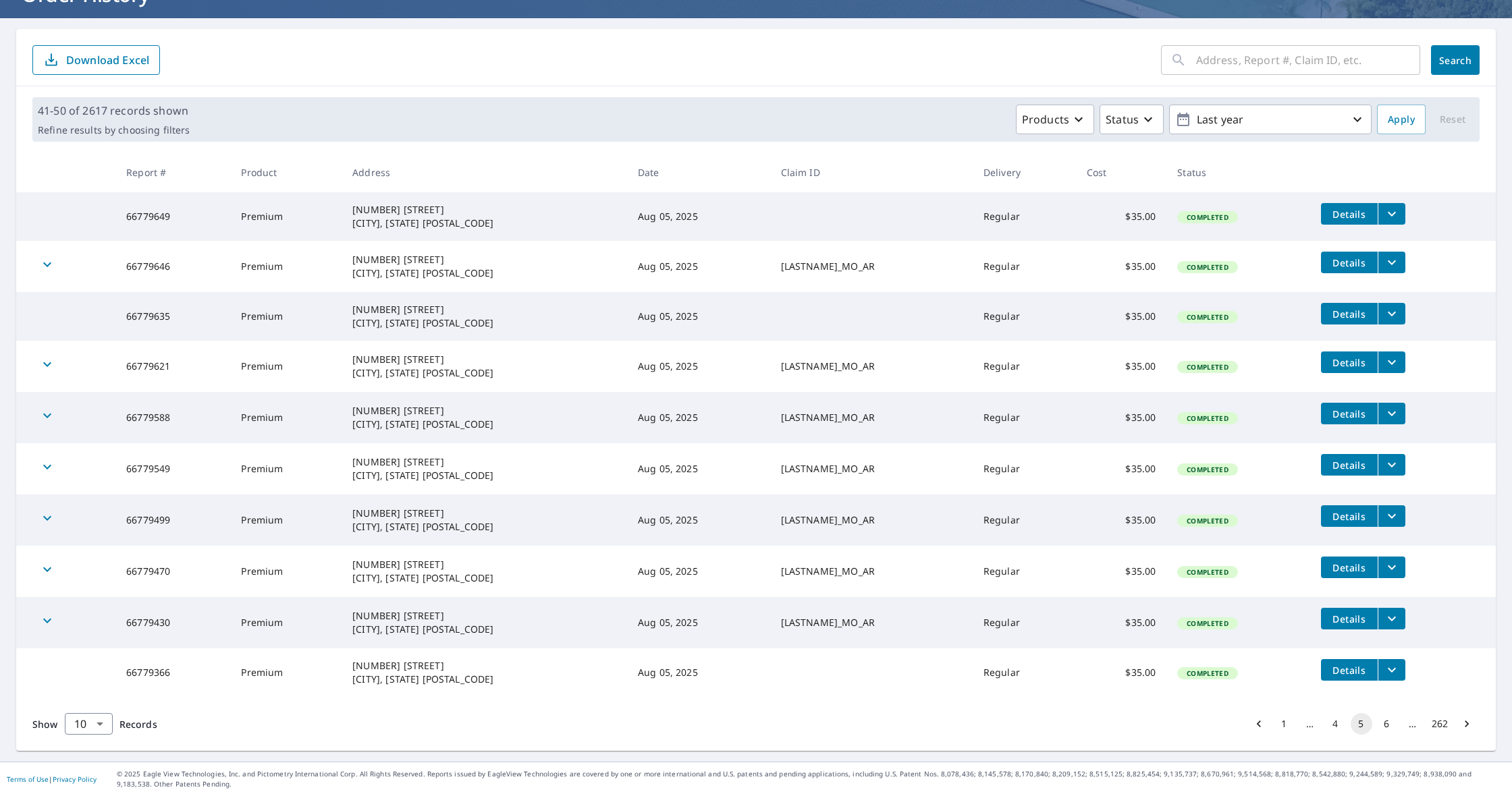 scroll, scrollTop: 107, scrollLeft: 0, axis: vertical 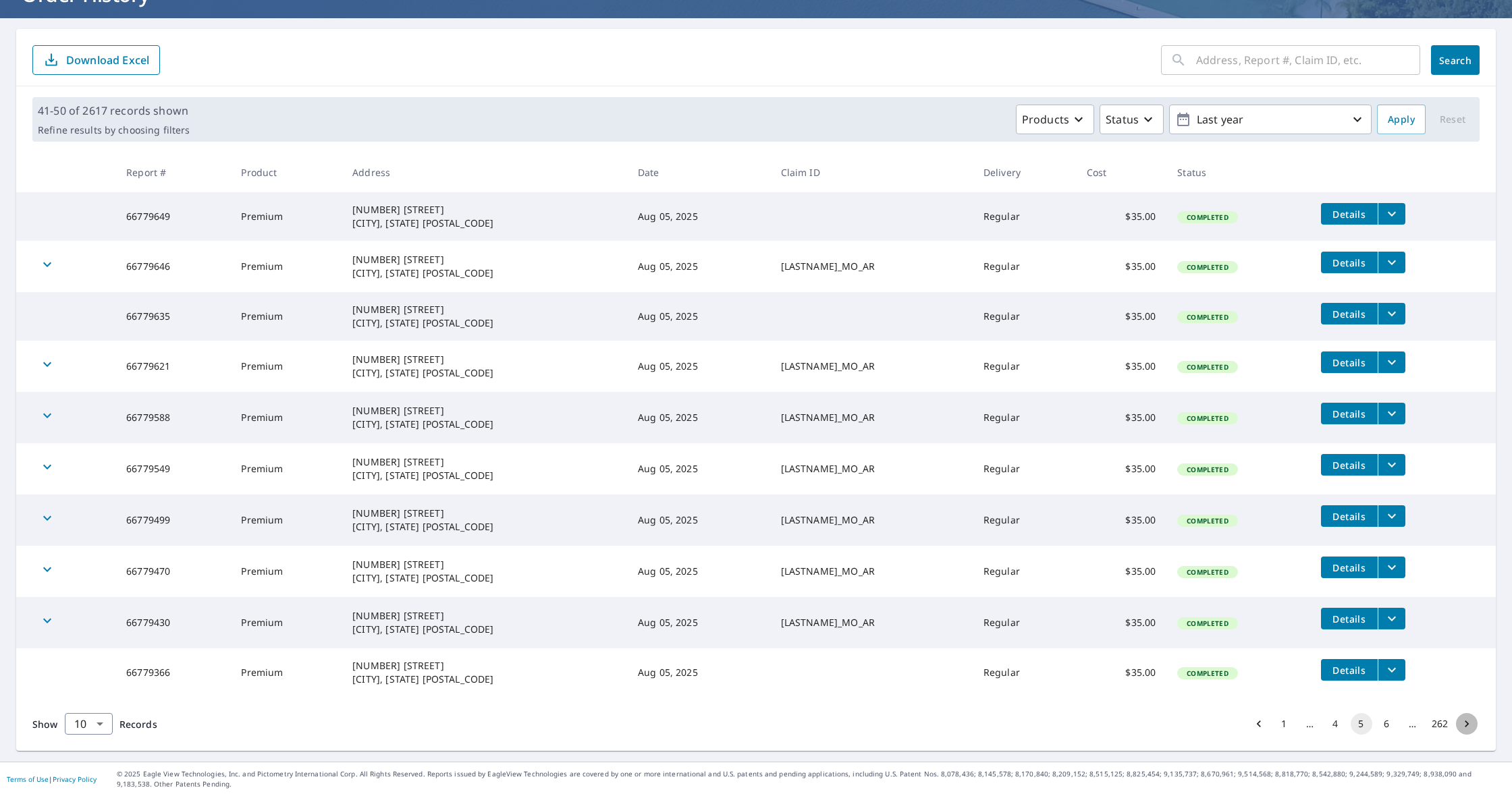 click 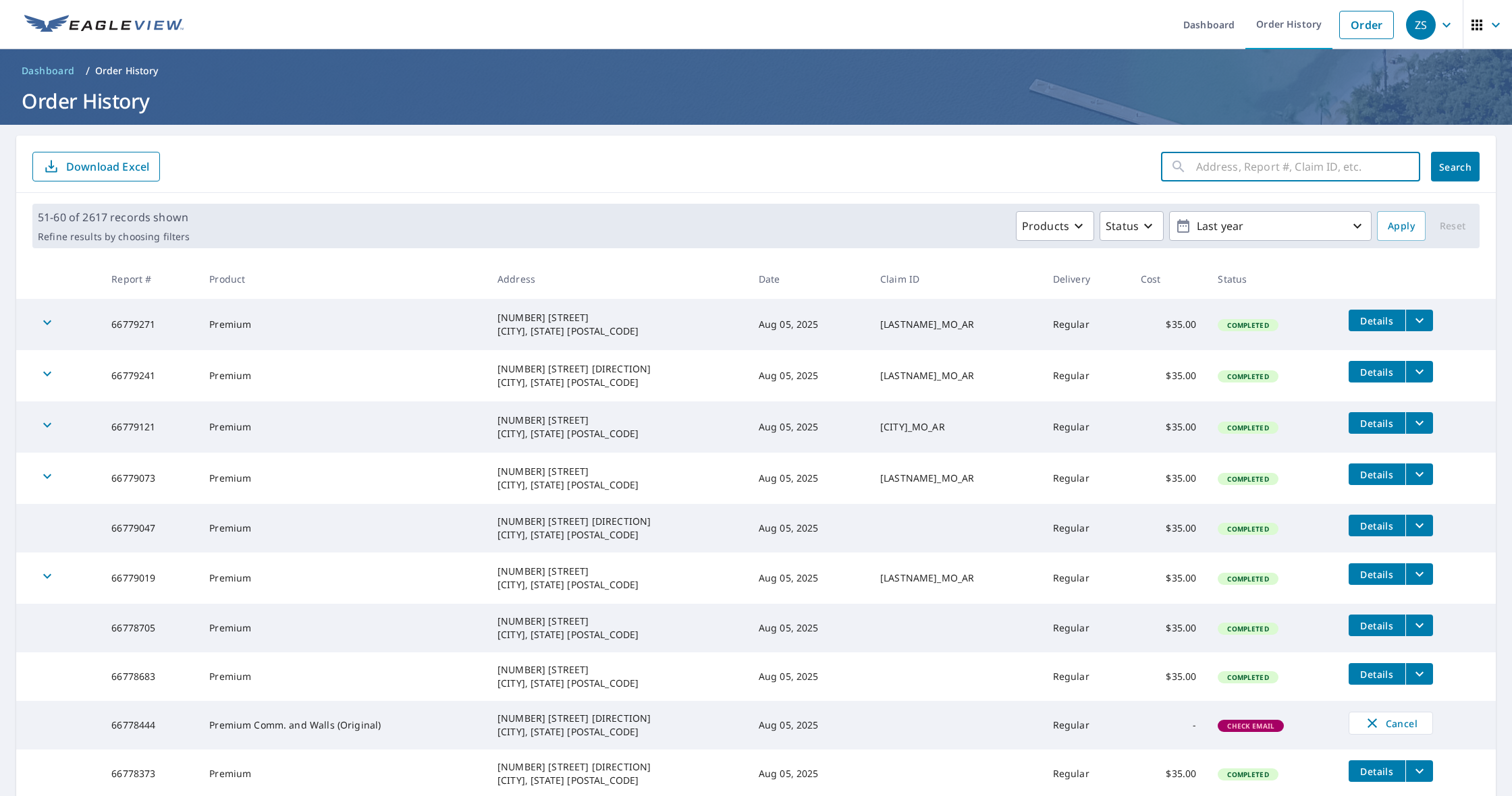 click at bounding box center (1308, 167) 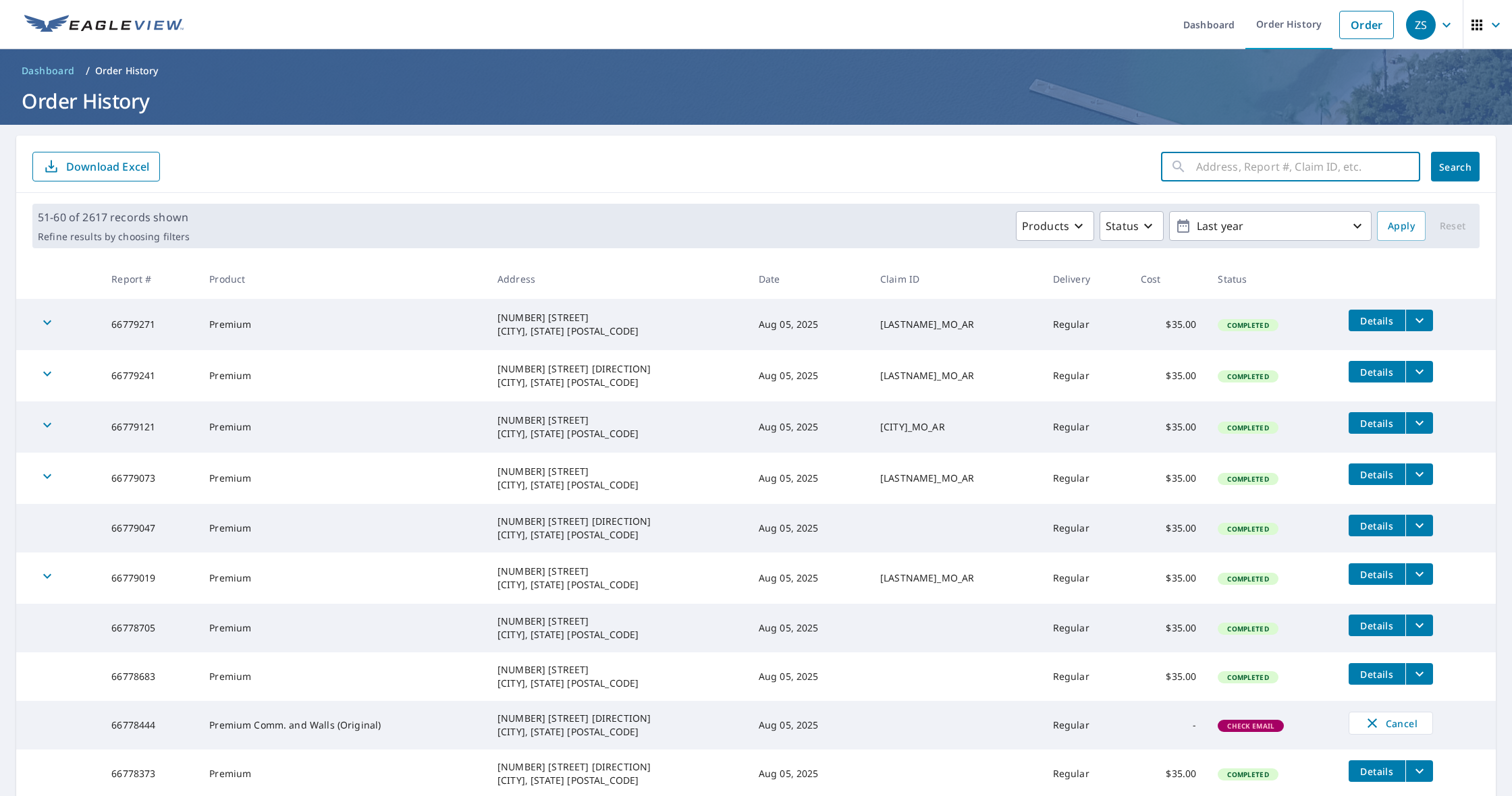 click at bounding box center [1308, 167] 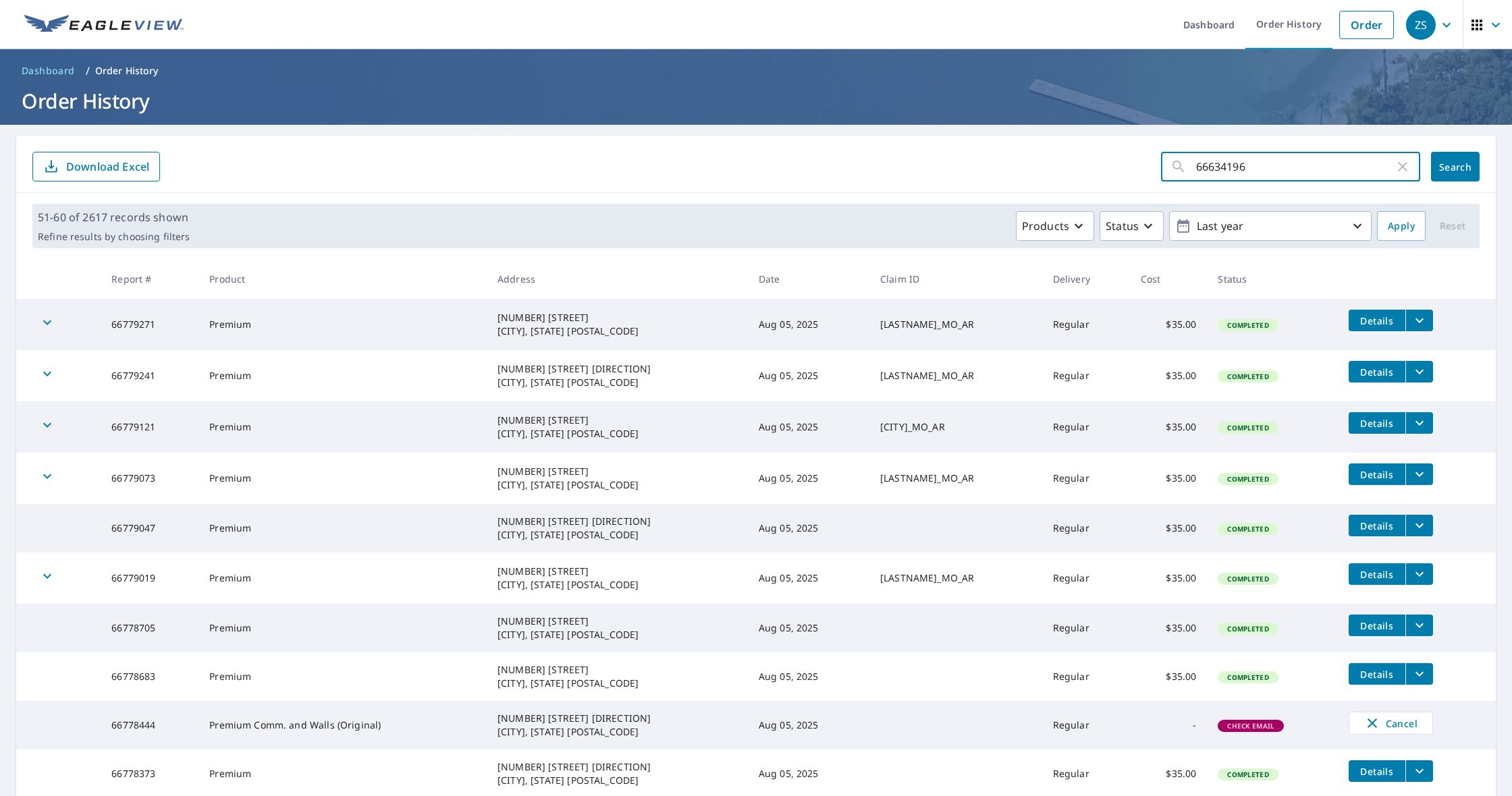 type on "66634196" 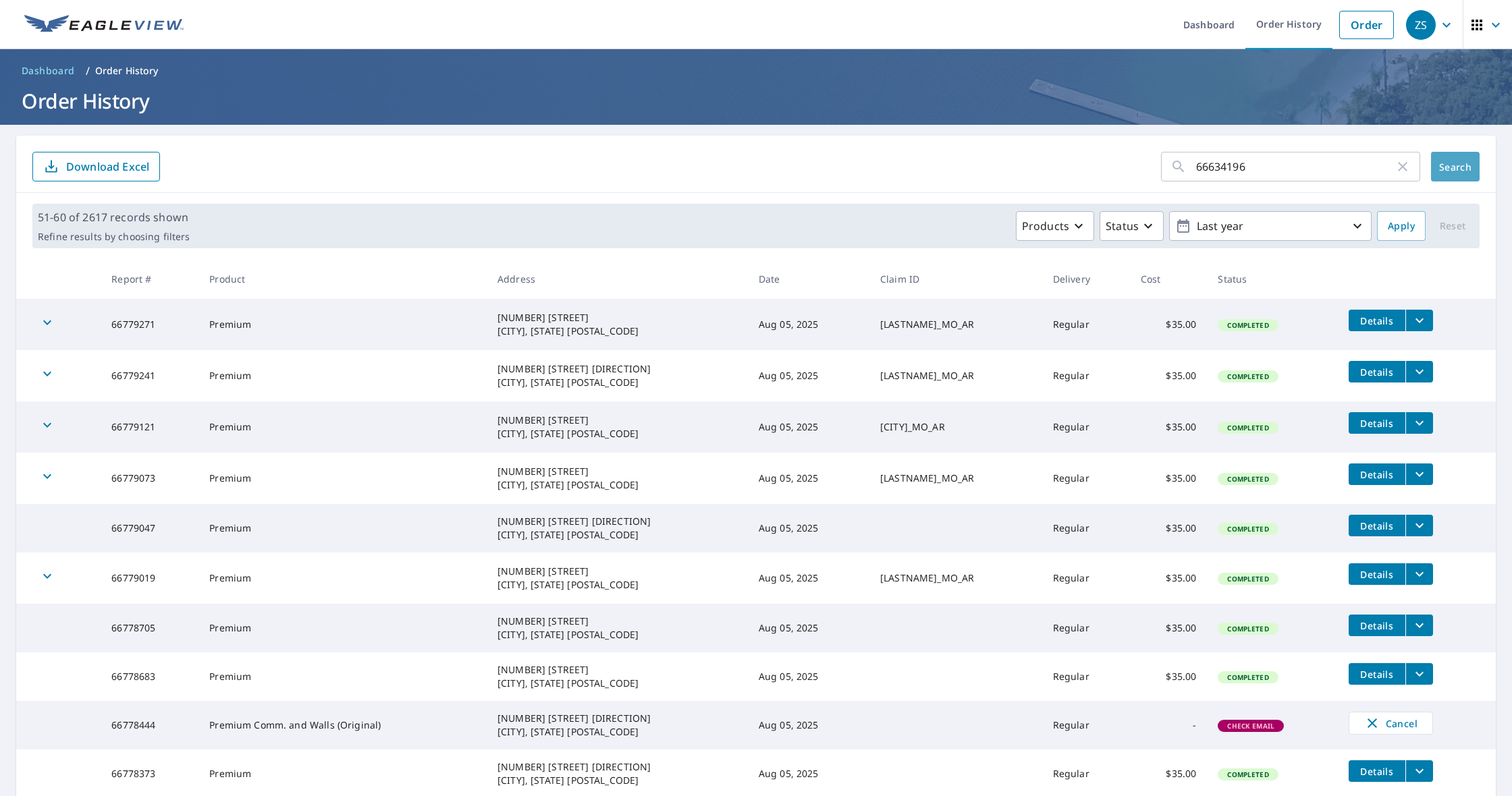 click on "Search" at bounding box center [1455, 167] 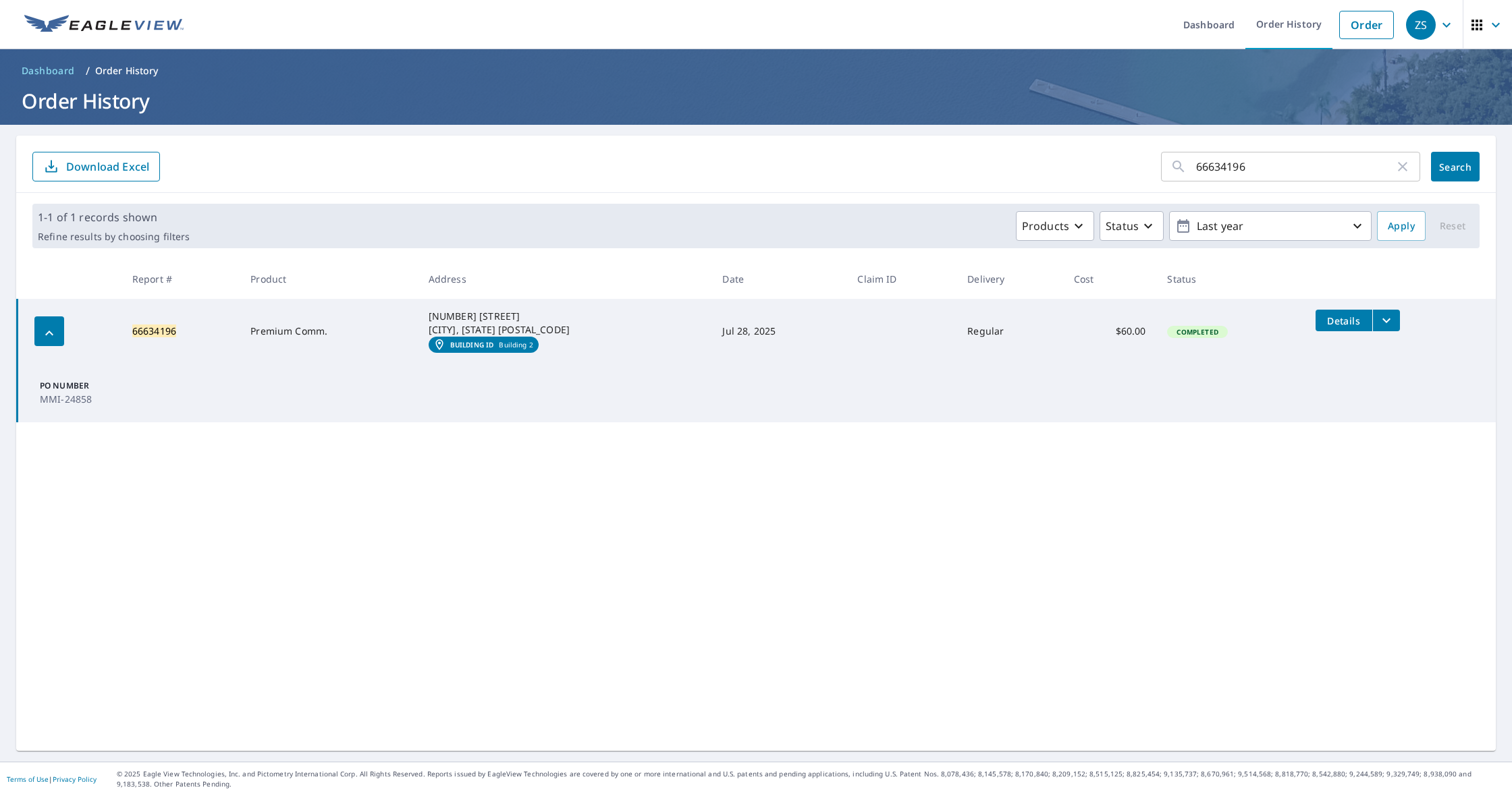 scroll, scrollTop: 0, scrollLeft: 0, axis: both 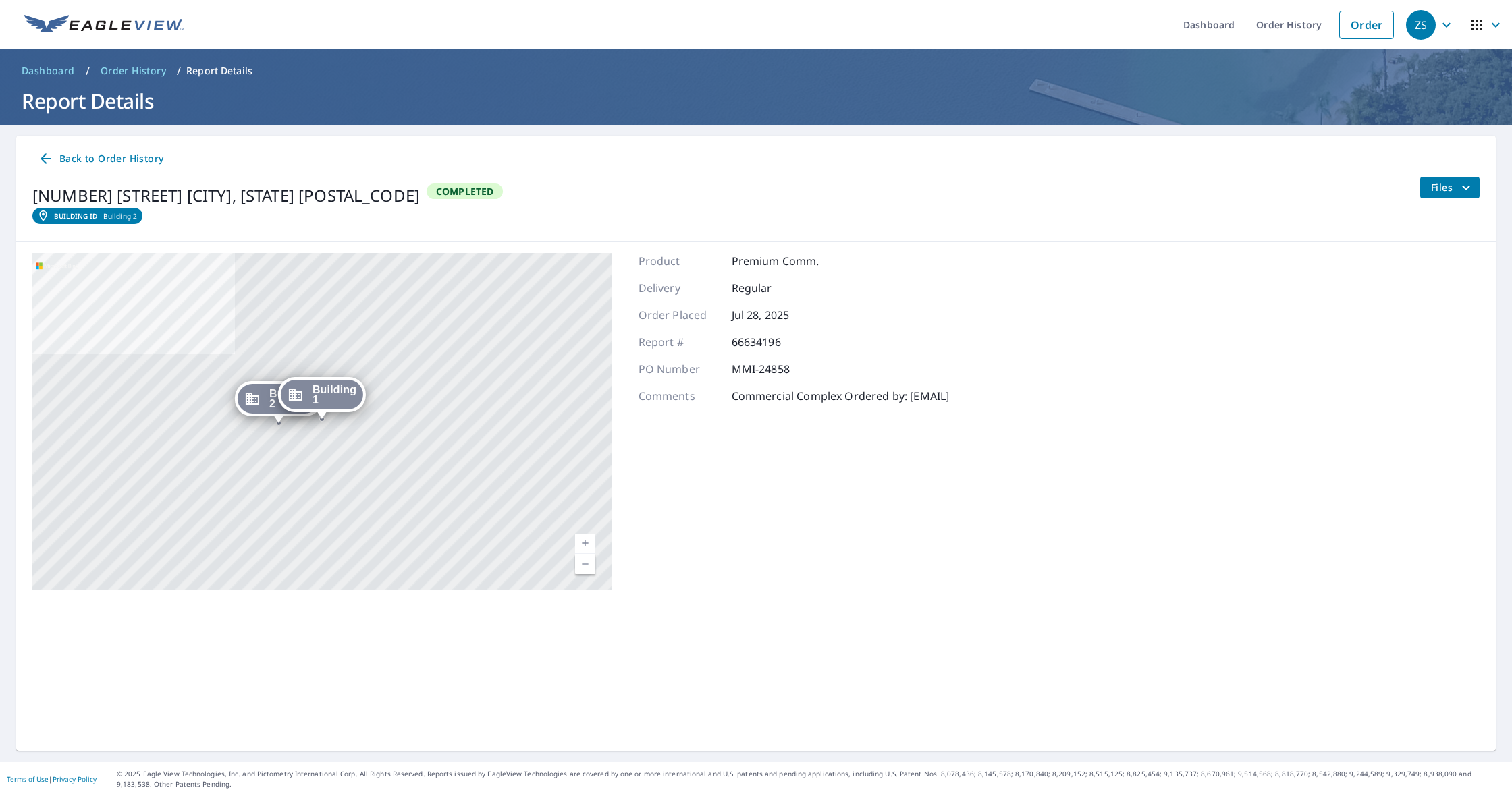 click on "Building 1" at bounding box center [334, 395] 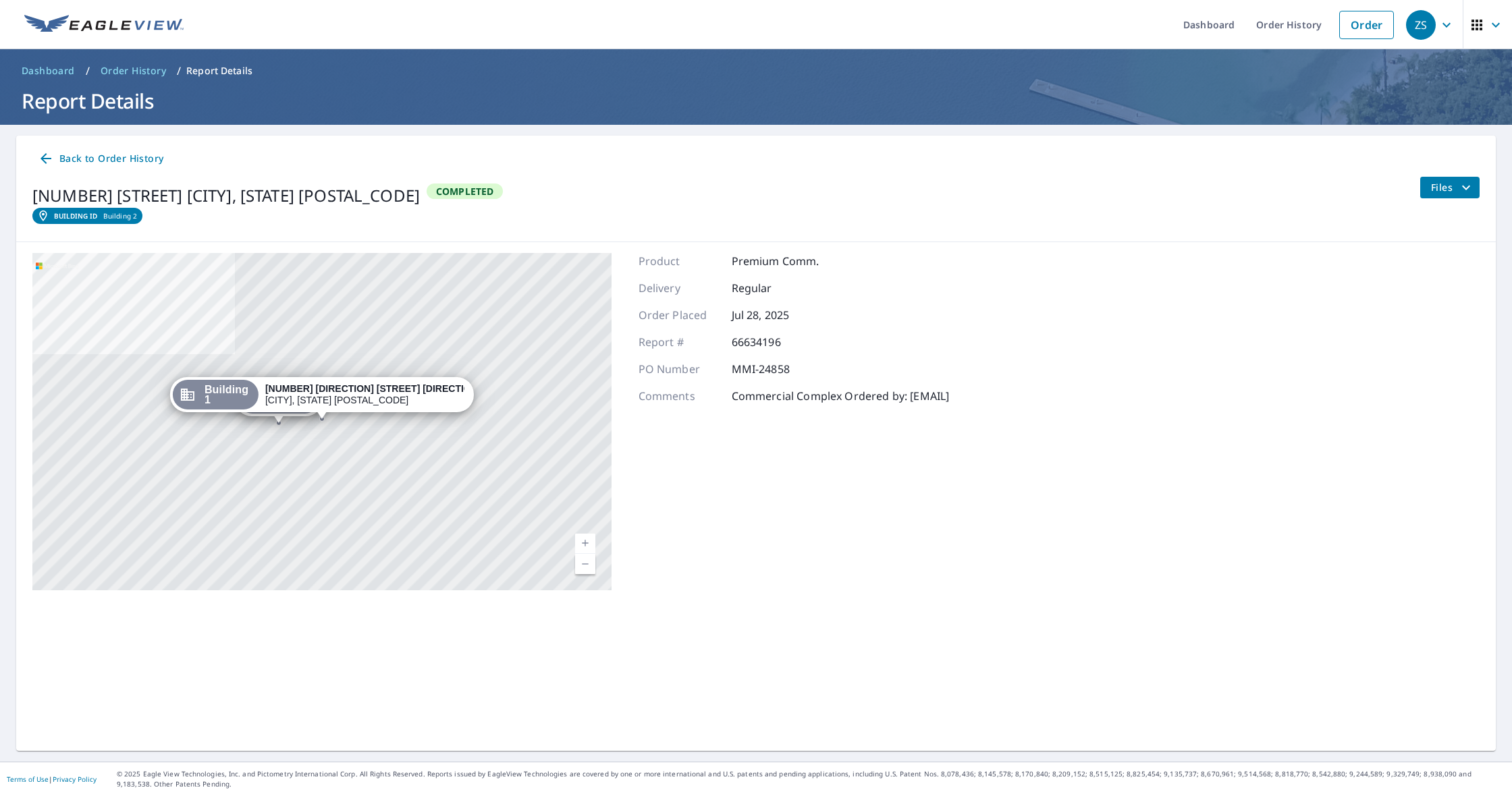 click on "5216 West West Avenue" at bounding box center (373, 389) 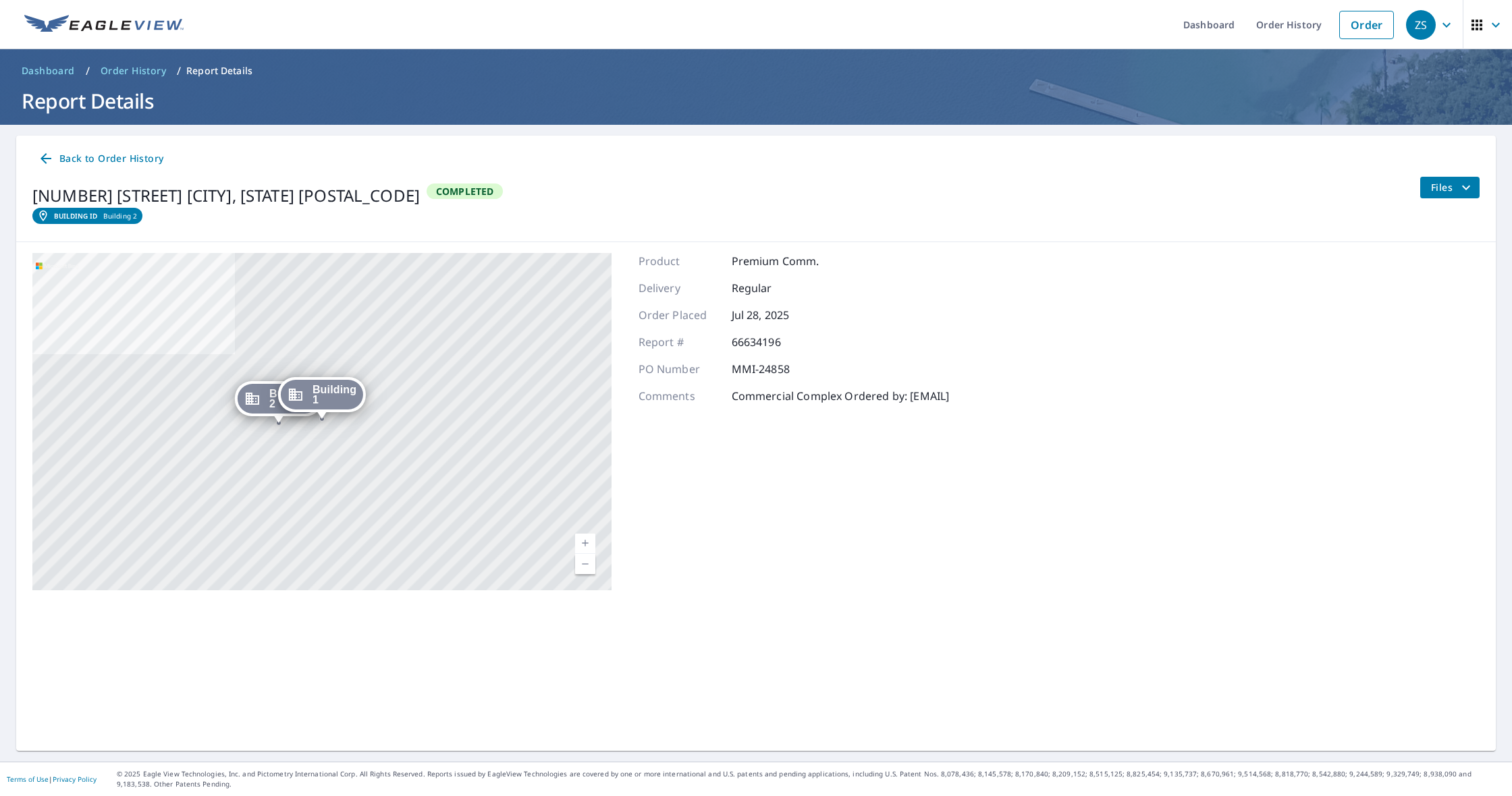 click on "Building 1" at bounding box center (334, 395) 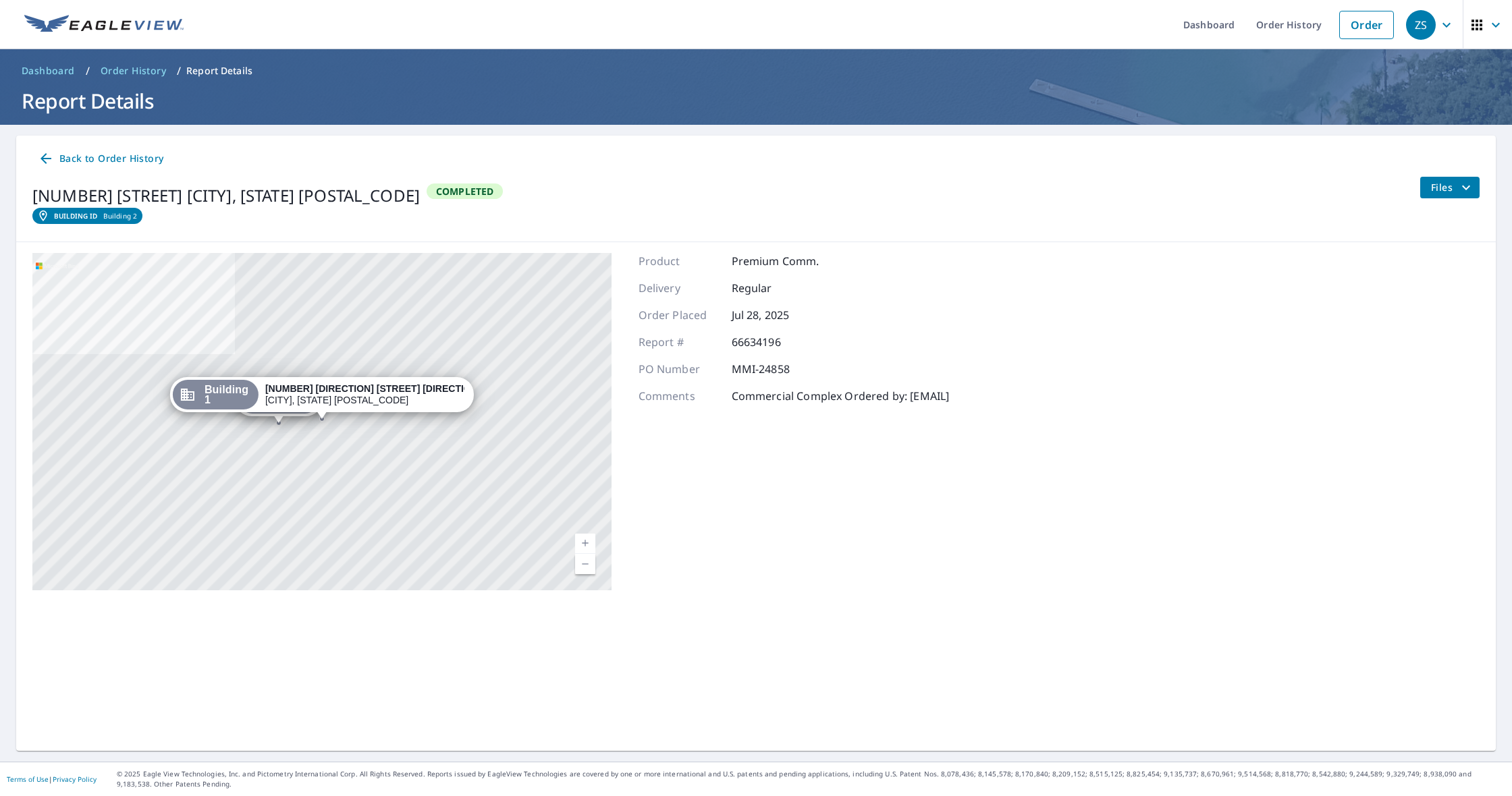 click on "Building 1" at bounding box center [228, 395] 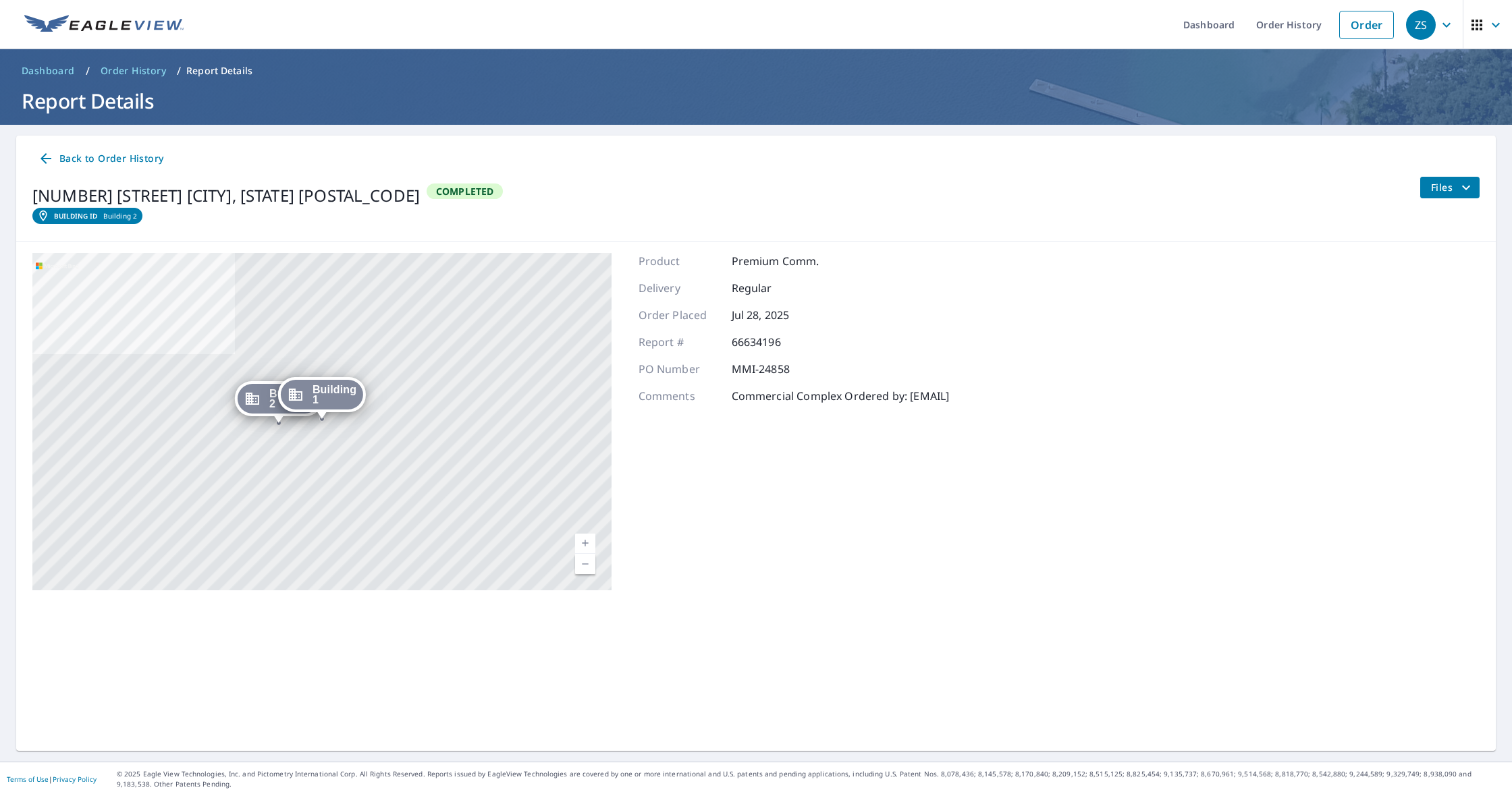click on "Building 1" at bounding box center [334, 395] 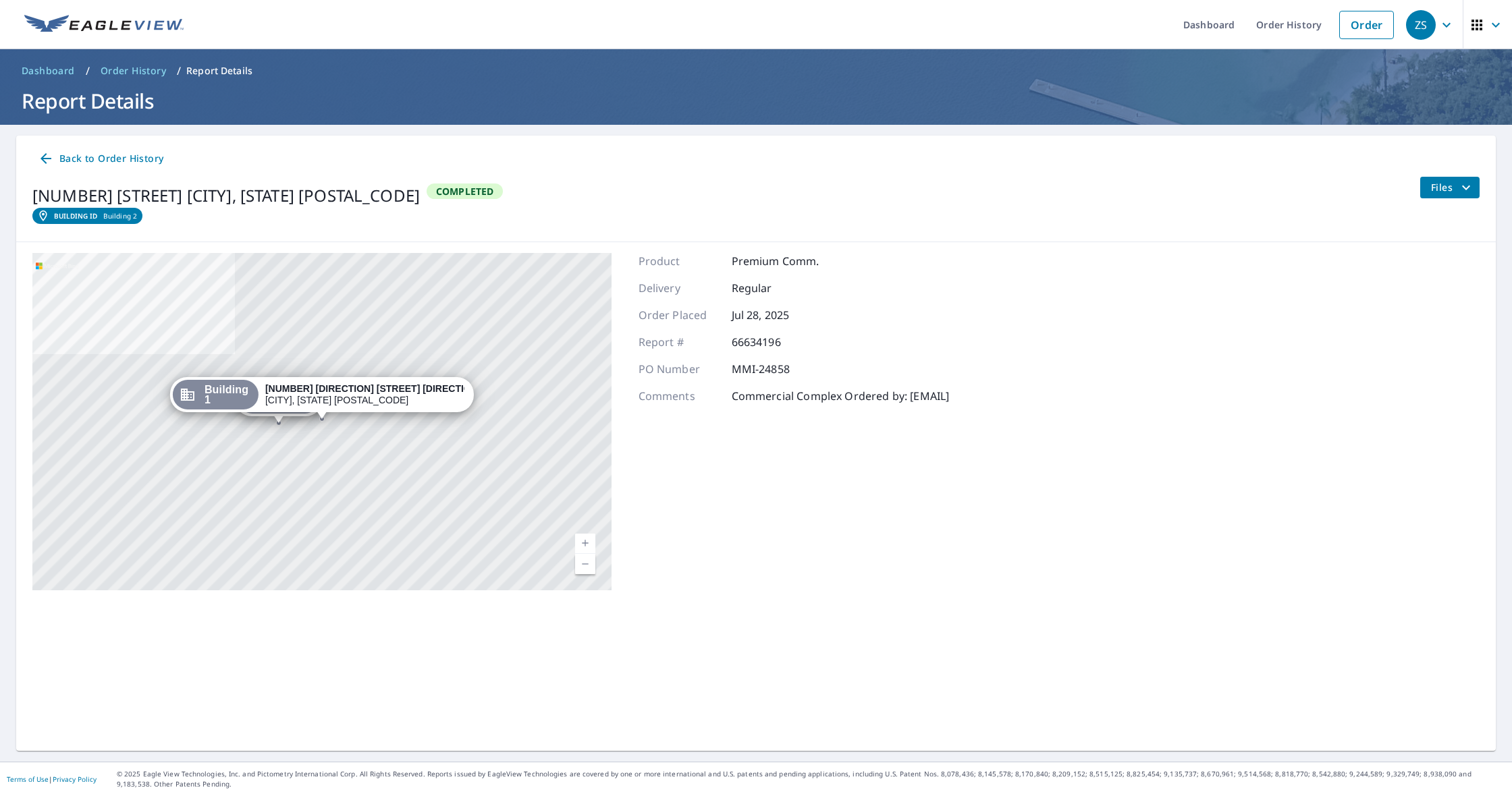click on "5216 West West Avenue" at bounding box center (373, 389) 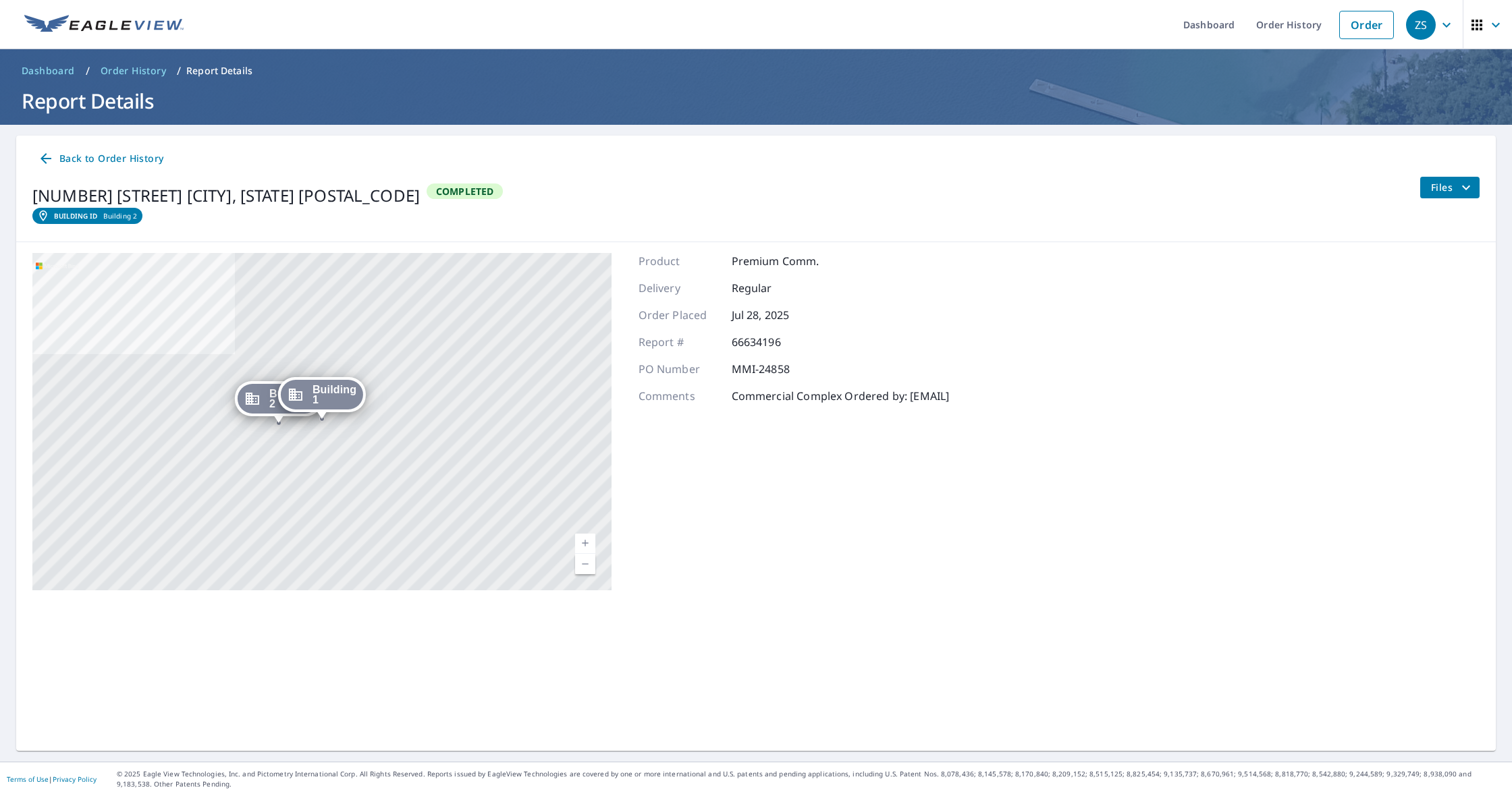 click on "Building 2" at bounding box center (291, 399) 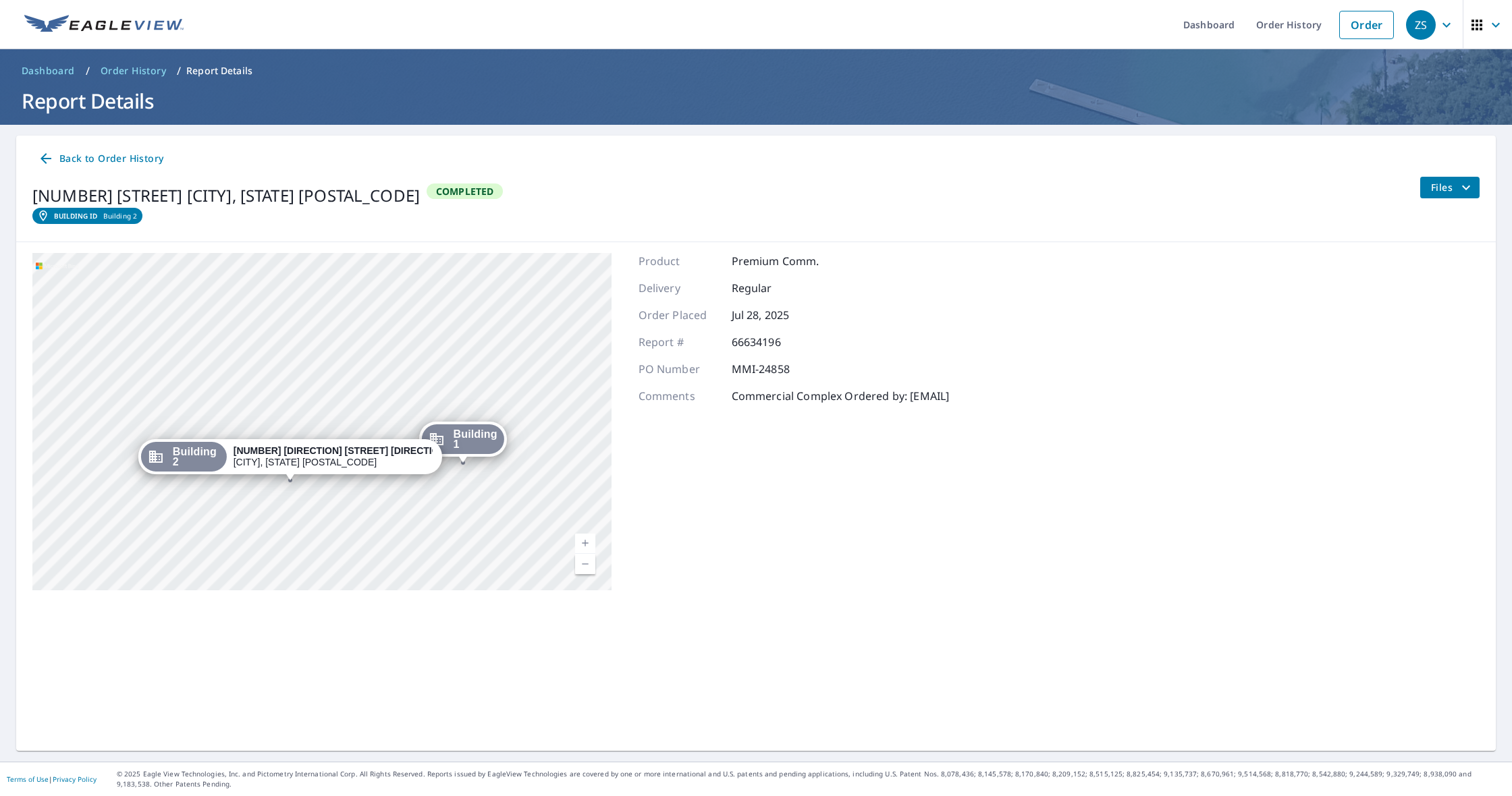 click on "Building 1" at bounding box center [475, 439] 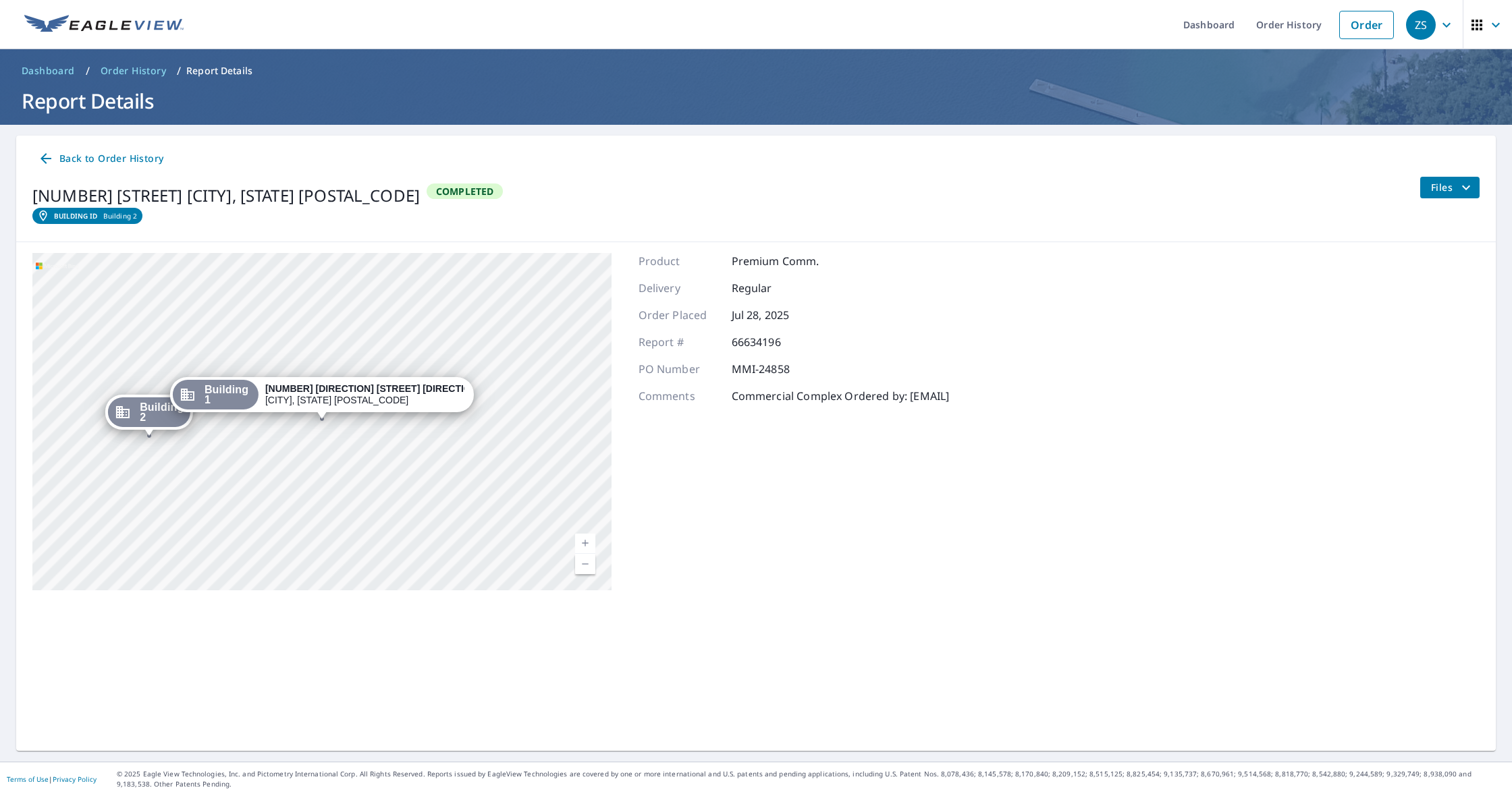 click on "Building 2" at bounding box center [161, 412] 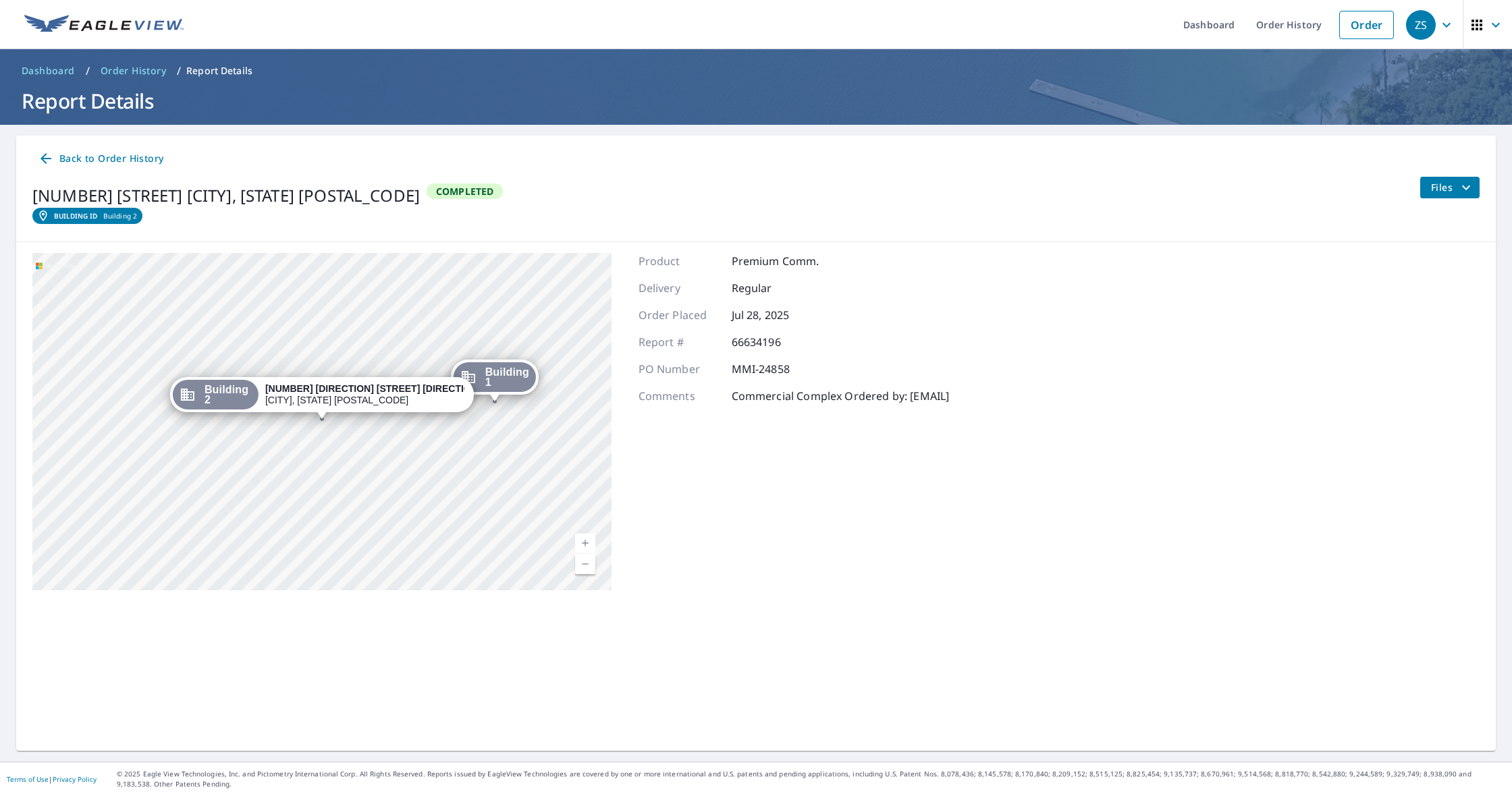 scroll, scrollTop: 1, scrollLeft: 0, axis: vertical 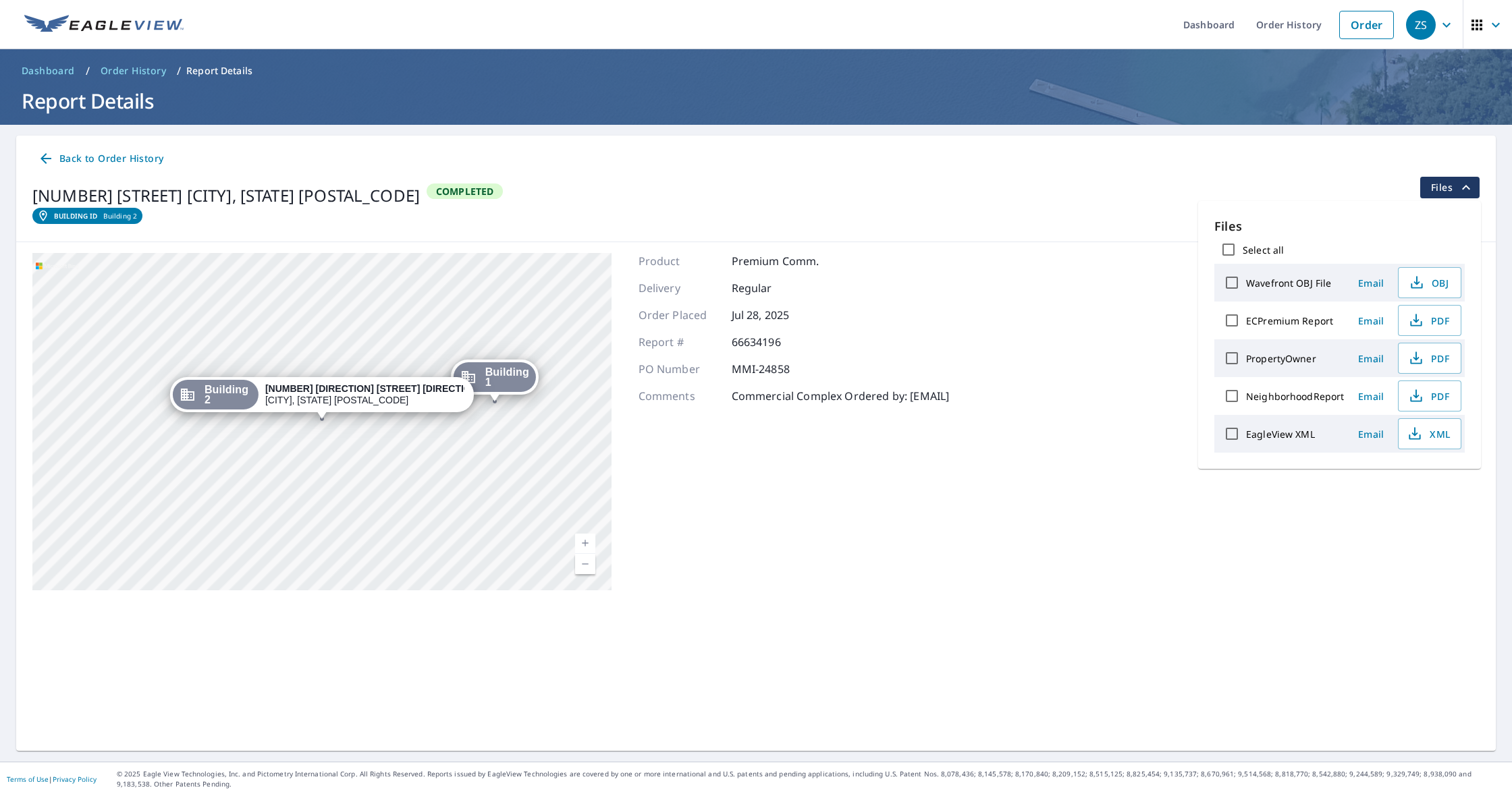 click on "Building 1 5216 West West Avenue Schoolcraft, MI 49087 Building 2 5216 West West Avenue Schoolcraft, MI 49087 Aerial Road A standard road map Aerial A detailed look from above Labels Labels © 2025 TomTom, © Vexcel Imaging, © 2025 Microsoft Corporation,  © OpenStreetMap Terms Product Premium Comm. Delivery Regular Order Placed Jul 28, 2025 Report # 66634196 PO Number MMI-24858 Comments Commercial Complex
Ordered by: will.millsroofing@gmail.com" at bounding box center [756, 422] 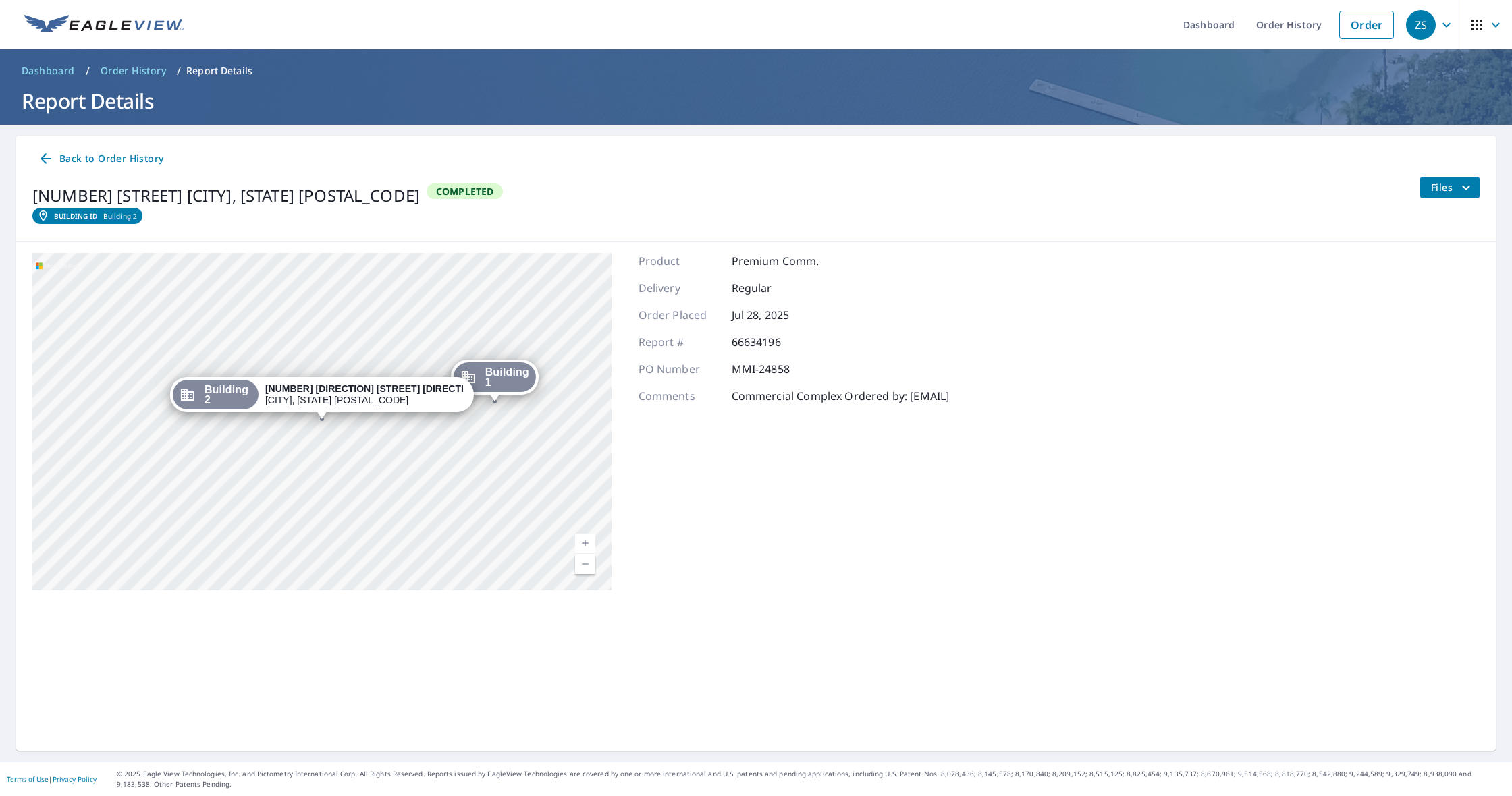 click on "Back to Order History" at bounding box center [101, 159] 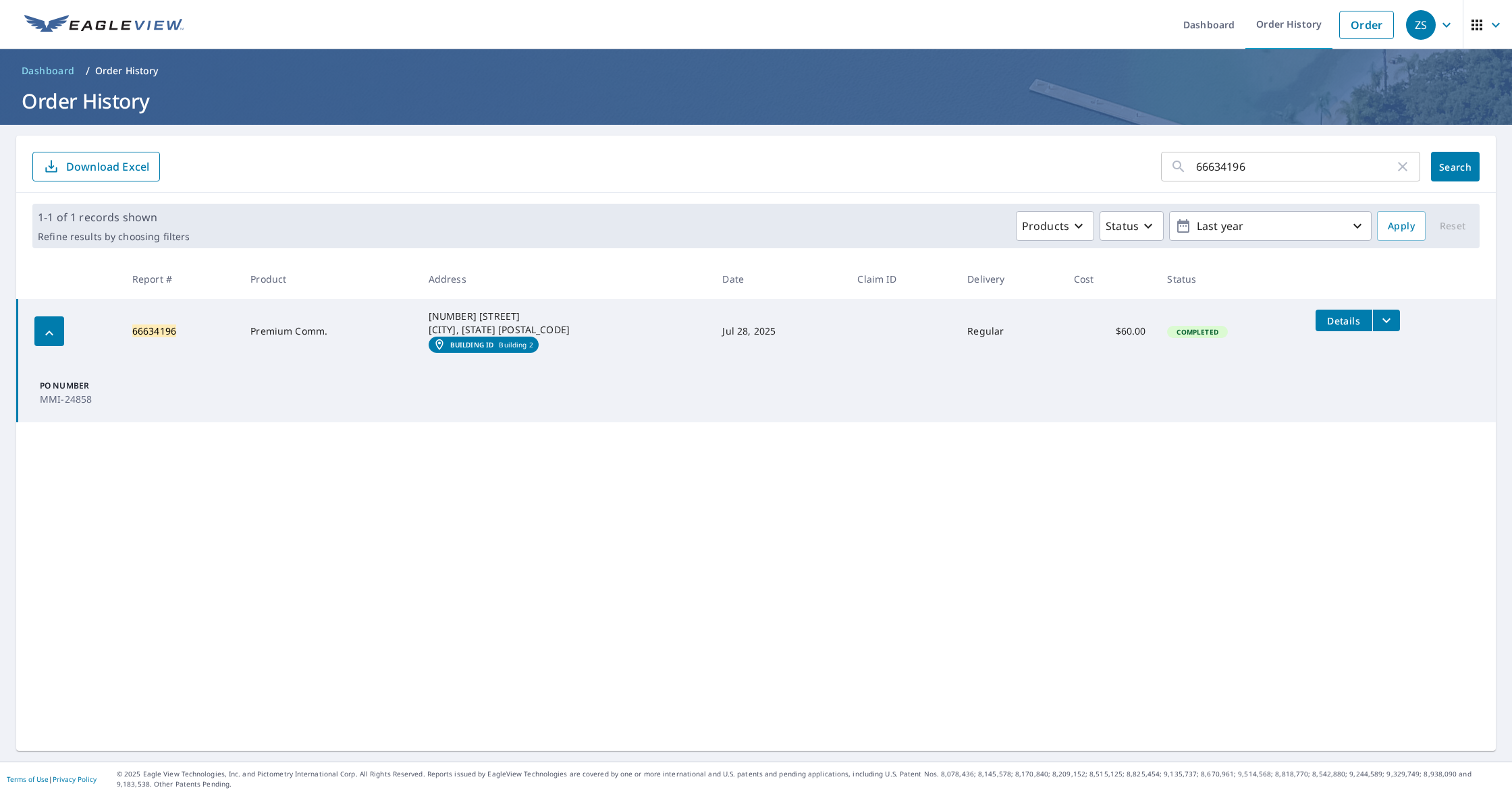 click 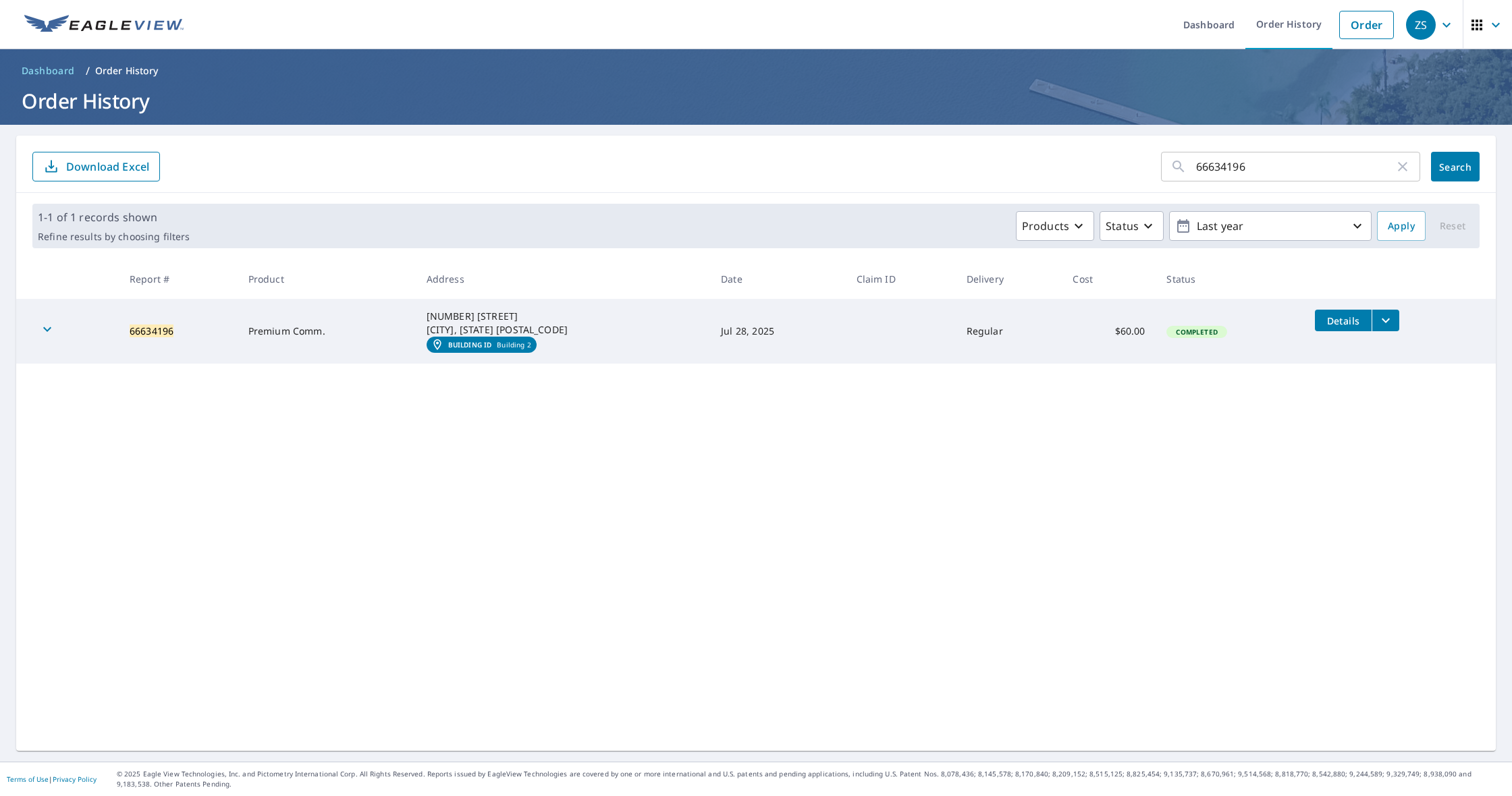 scroll, scrollTop: 1, scrollLeft: 0, axis: vertical 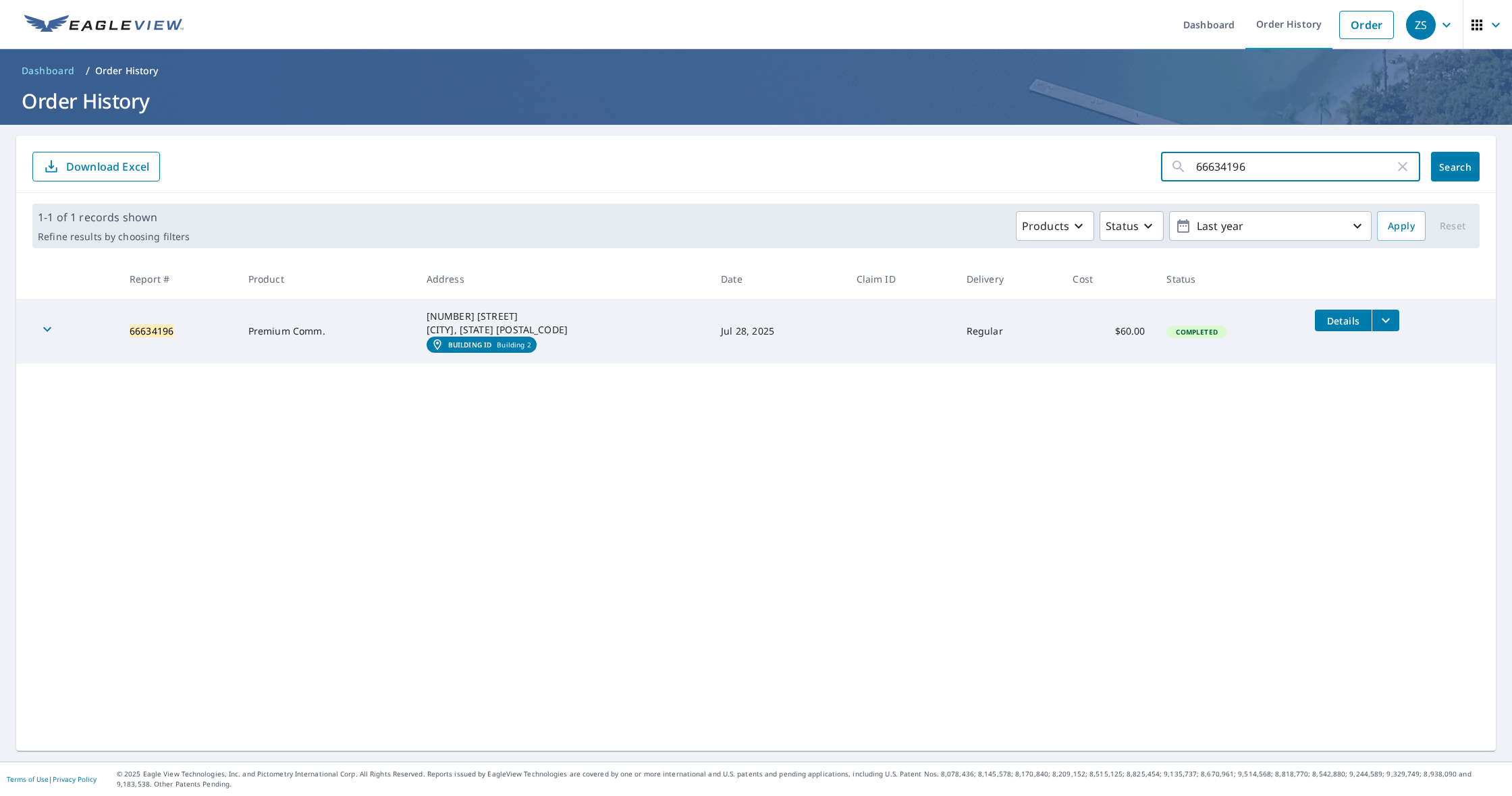 click on "66634196" at bounding box center (1295, 167) 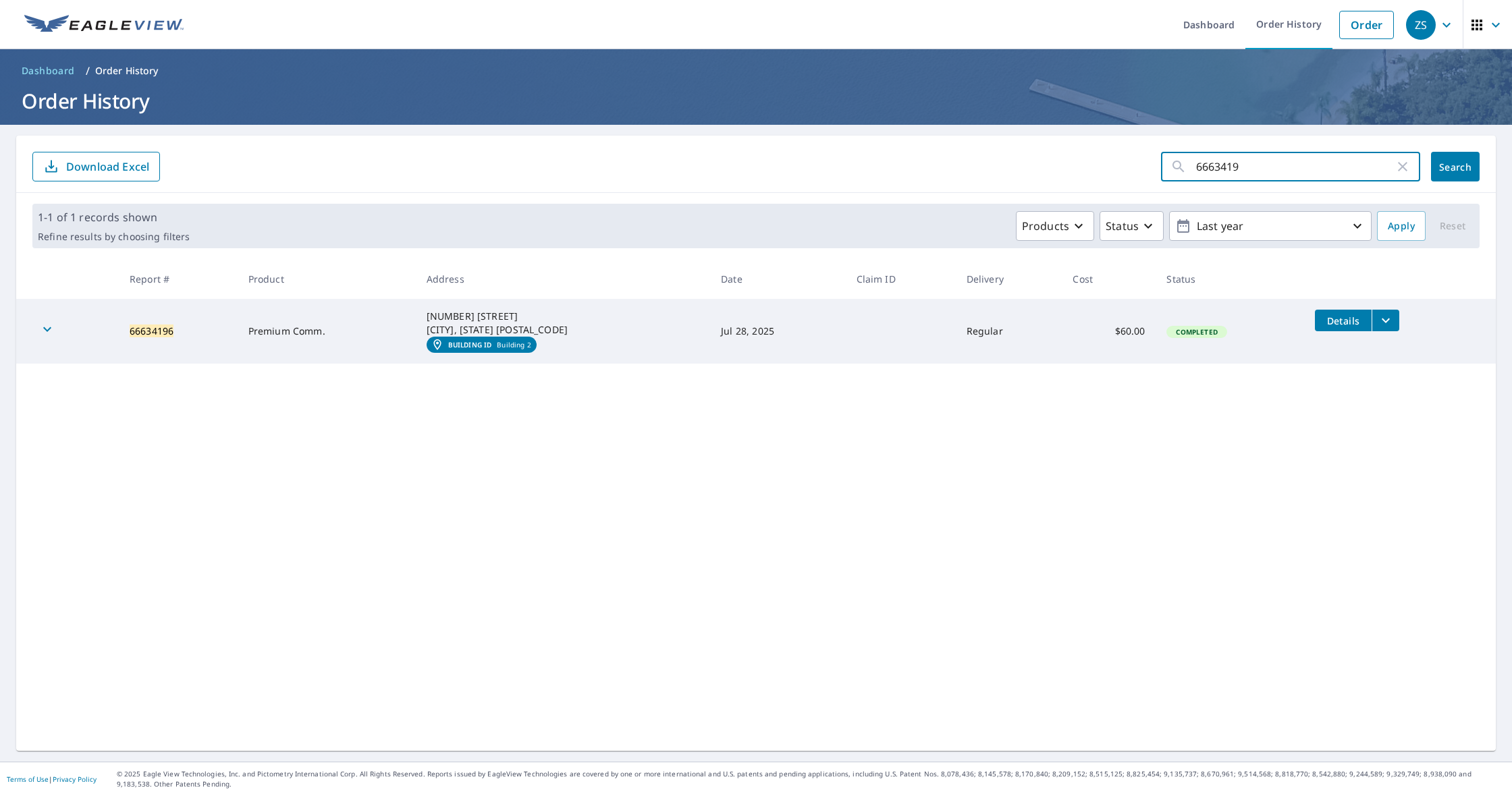 type on "66634195" 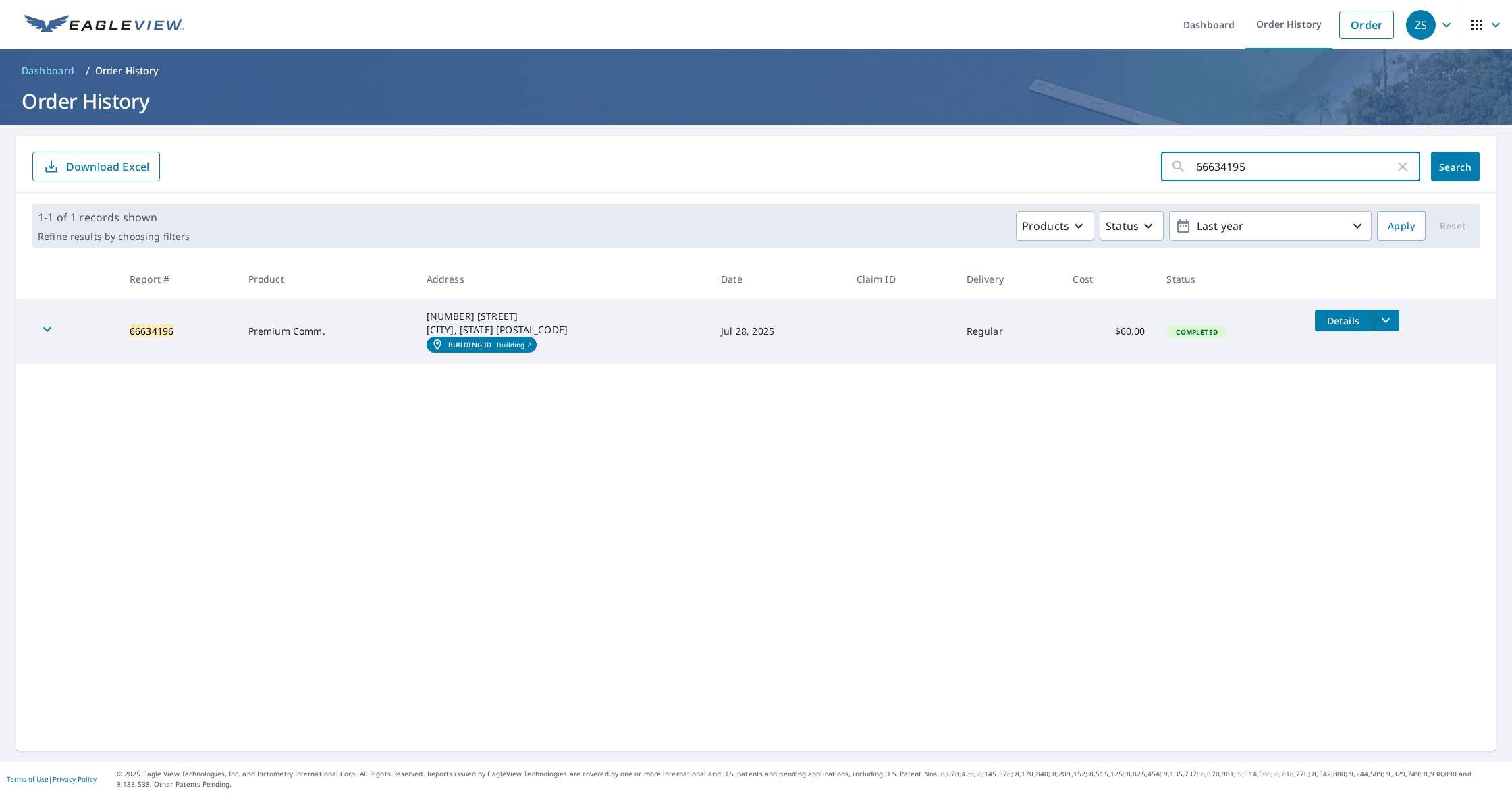 click on "Search" 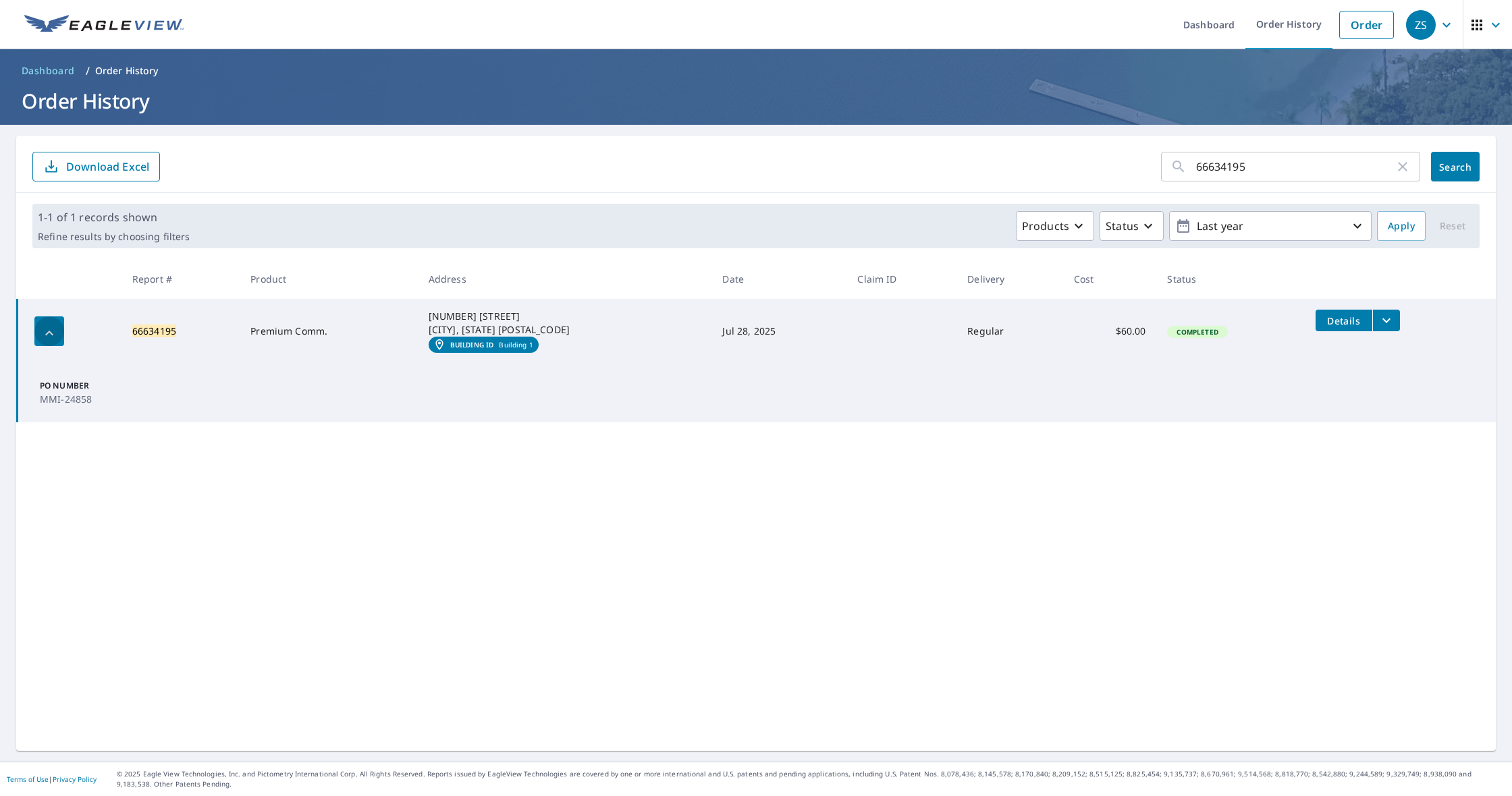 click 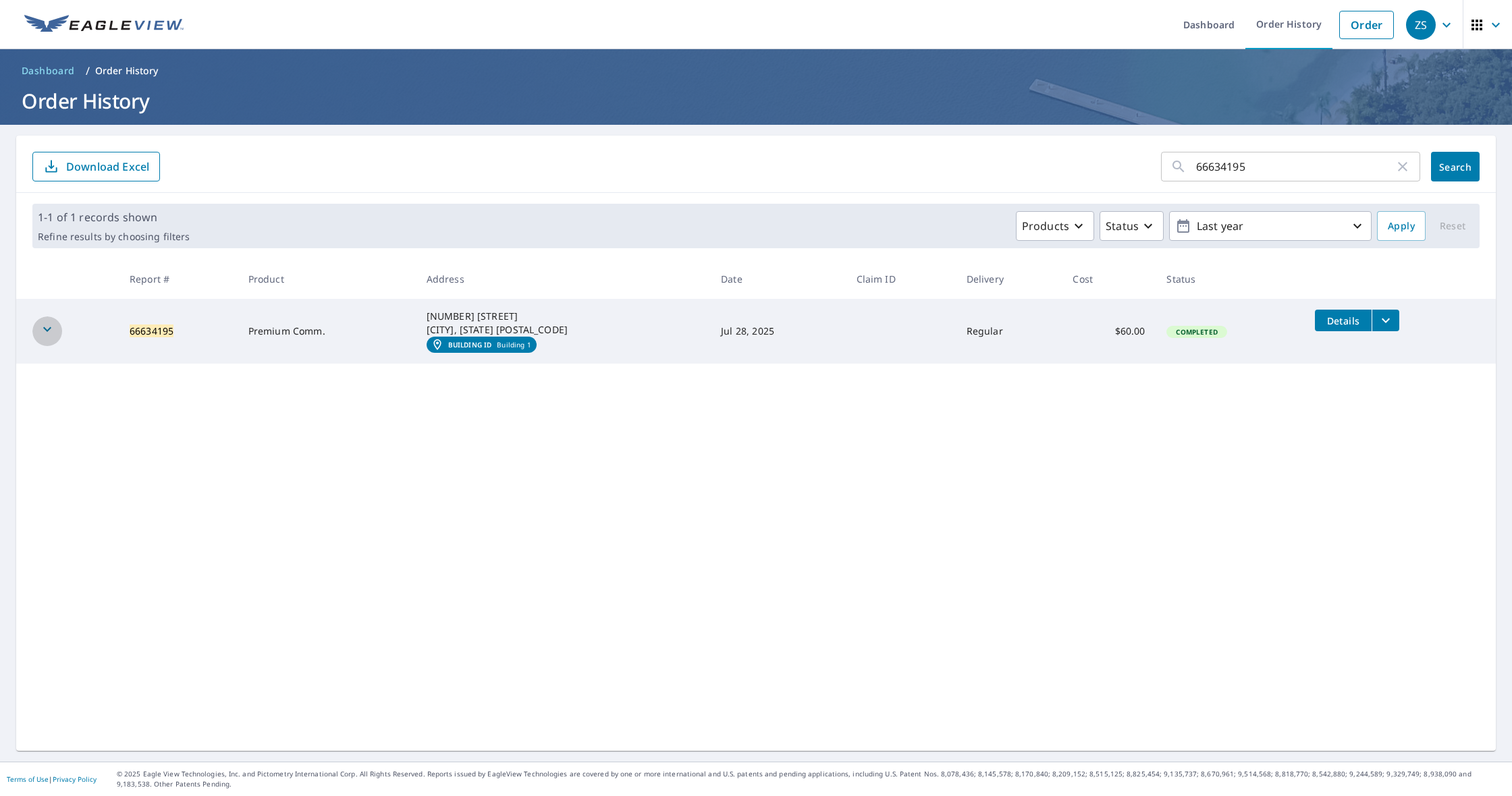 click 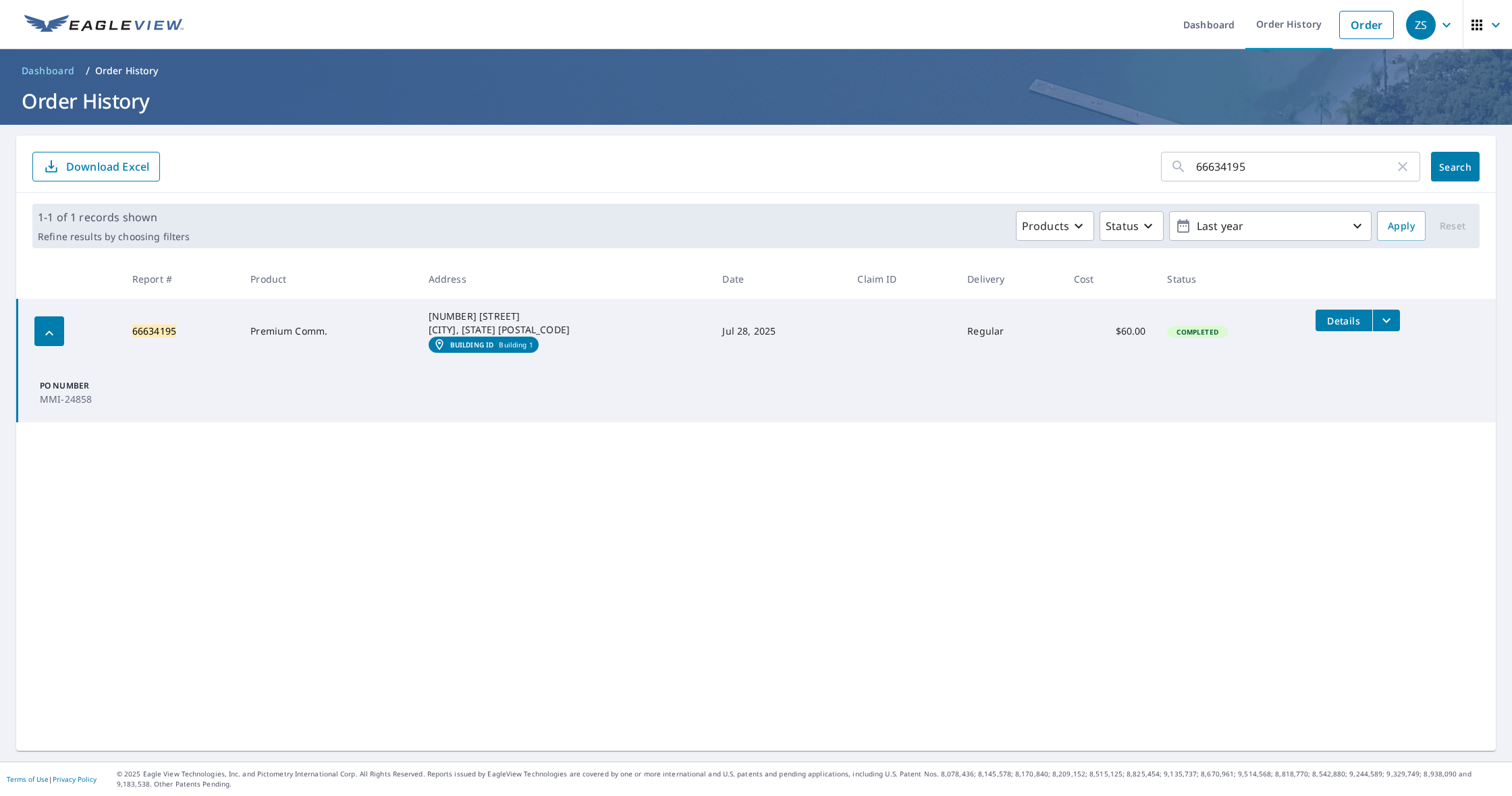 click on "Building ID" at bounding box center [472, 345] 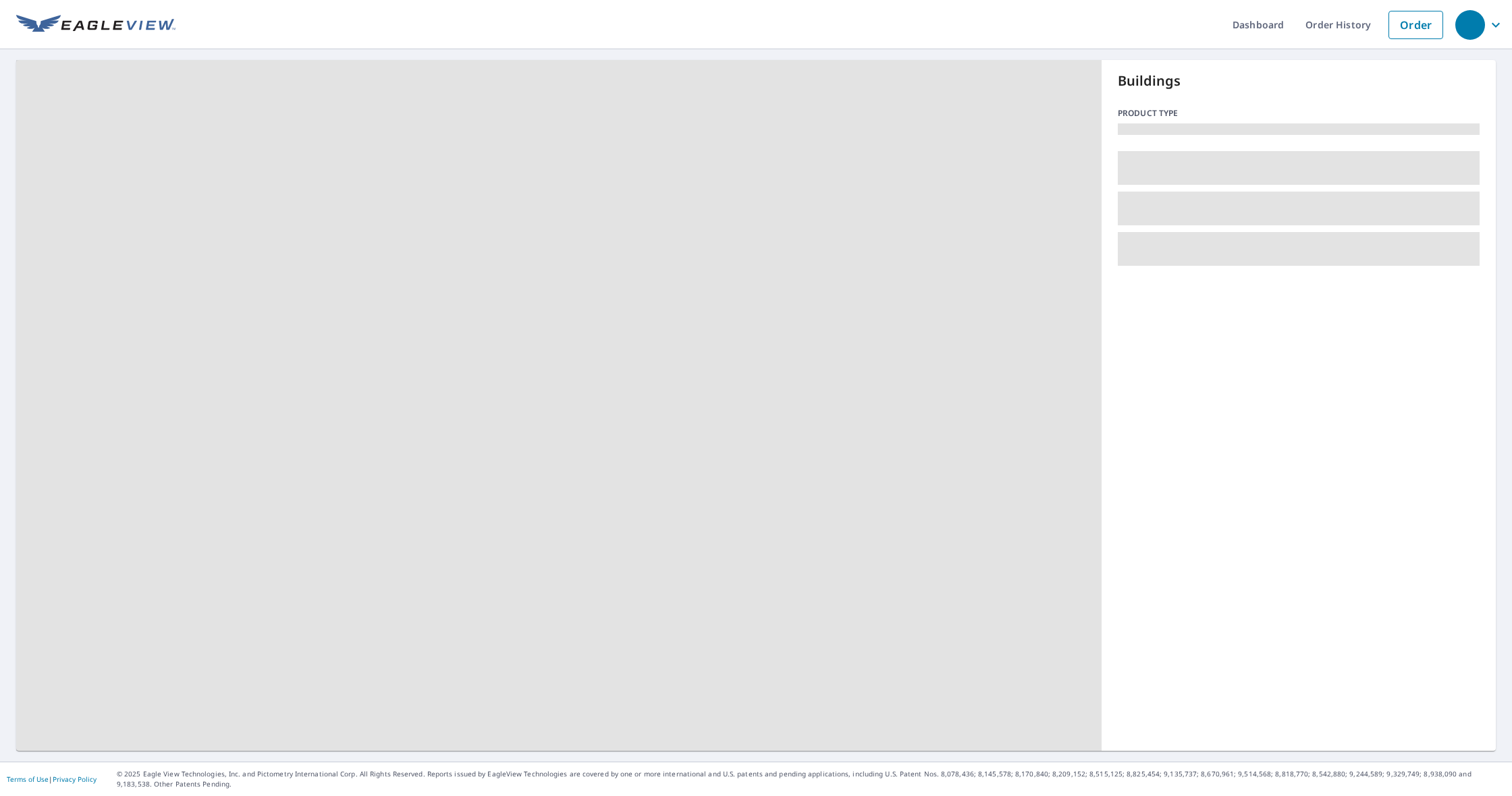 scroll, scrollTop: 0, scrollLeft: 0, axis: both 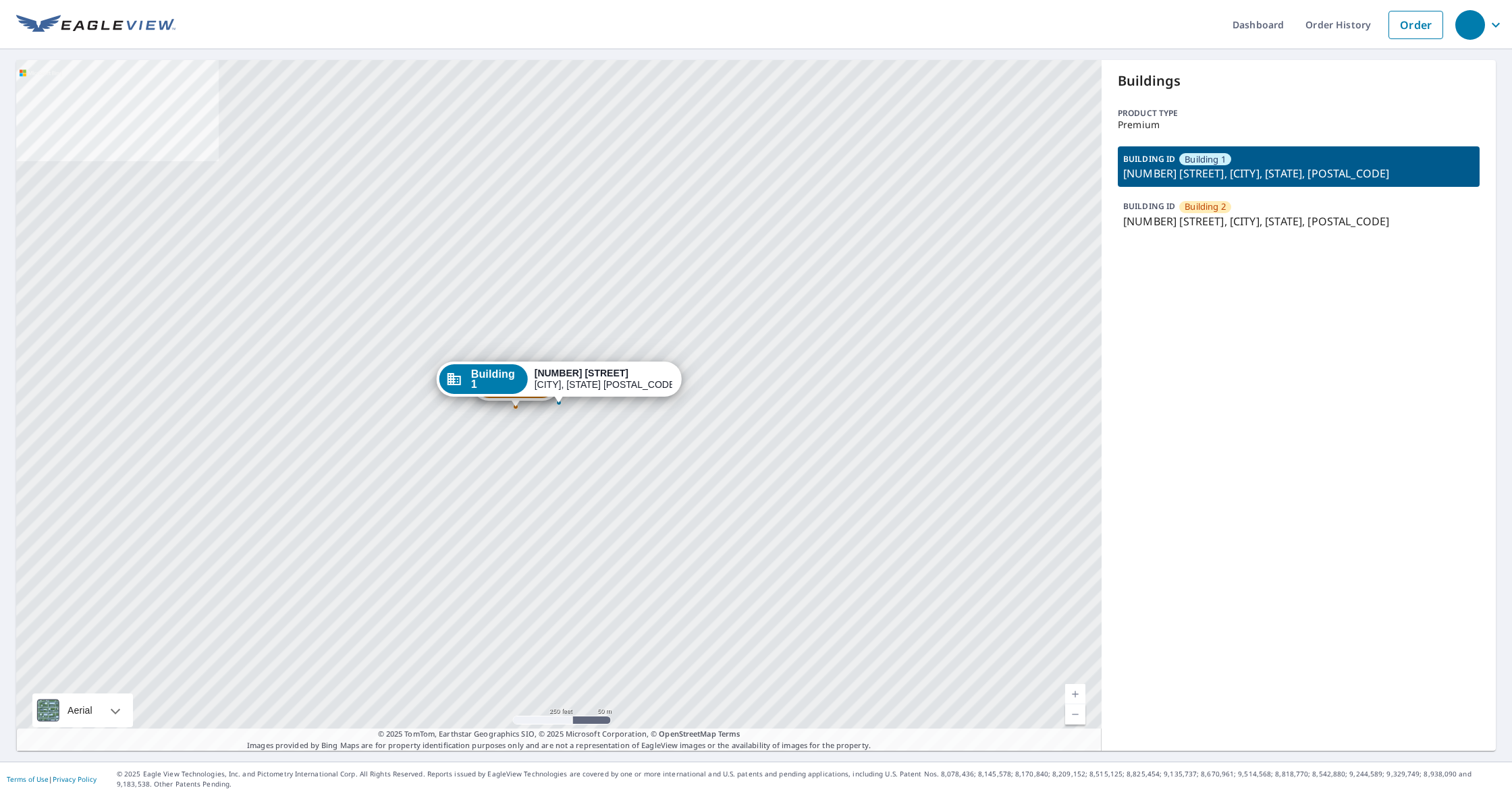 click on "BUILDING ID Building 2 5216 West West Avenue, Schoolcraft, MI, 49087" at bounding box center (1299, 214) 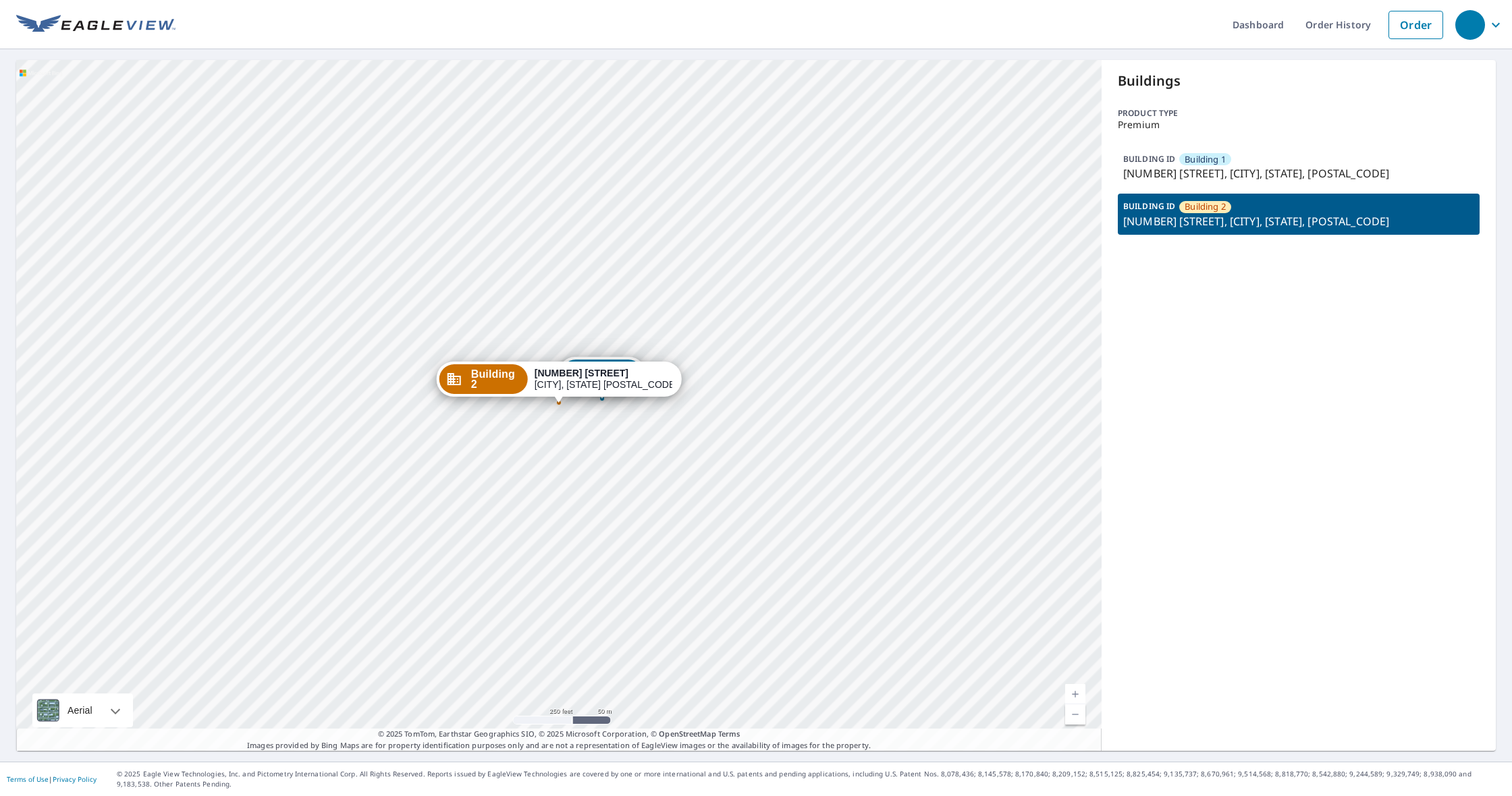 click on "5216 West West Avenue, Schoolcraft, MI, 49087" at bounding box center (1299, 173) 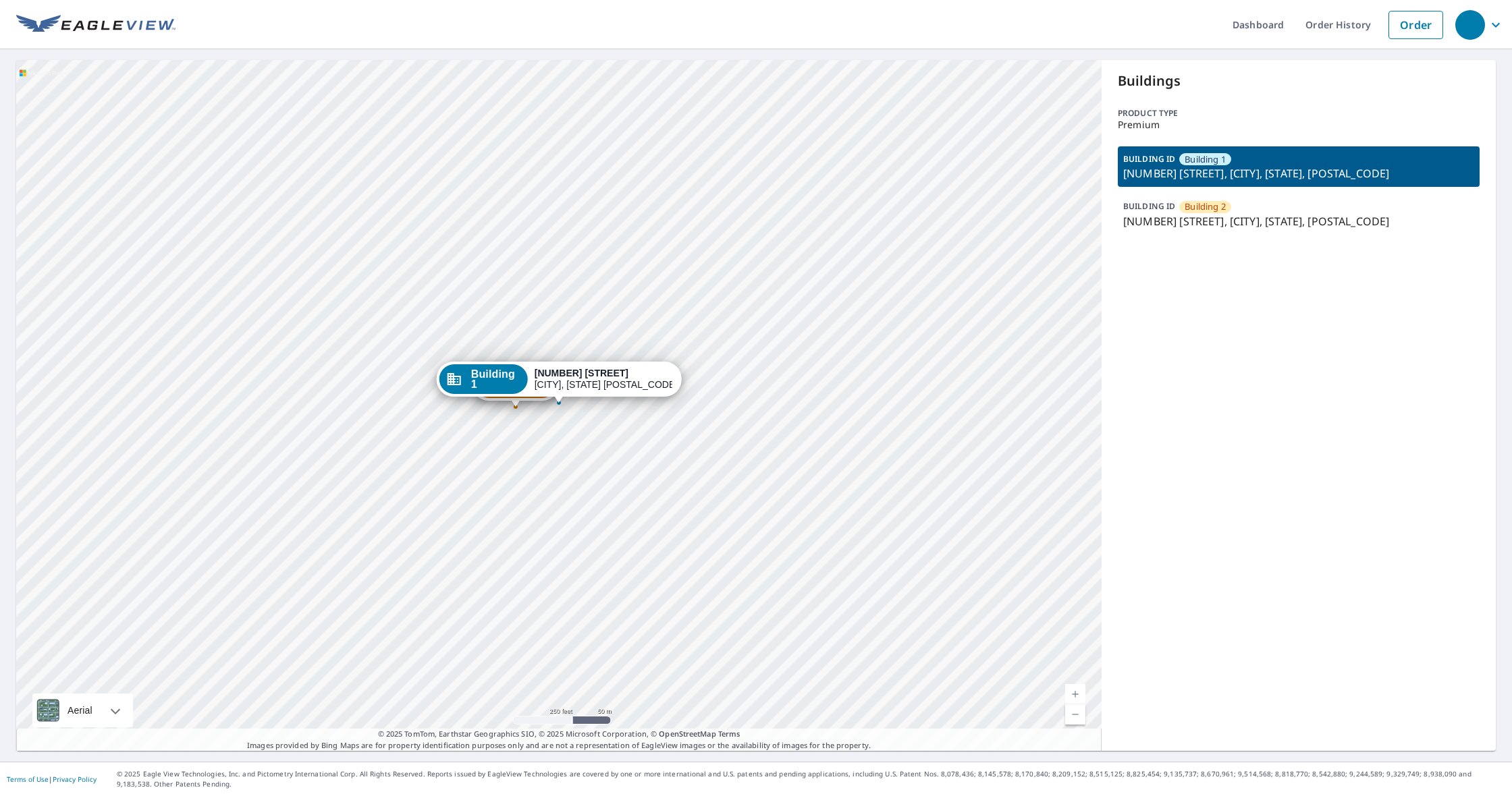 scroll, scrollTop: 0, scrollLeft: 0, axis: both 